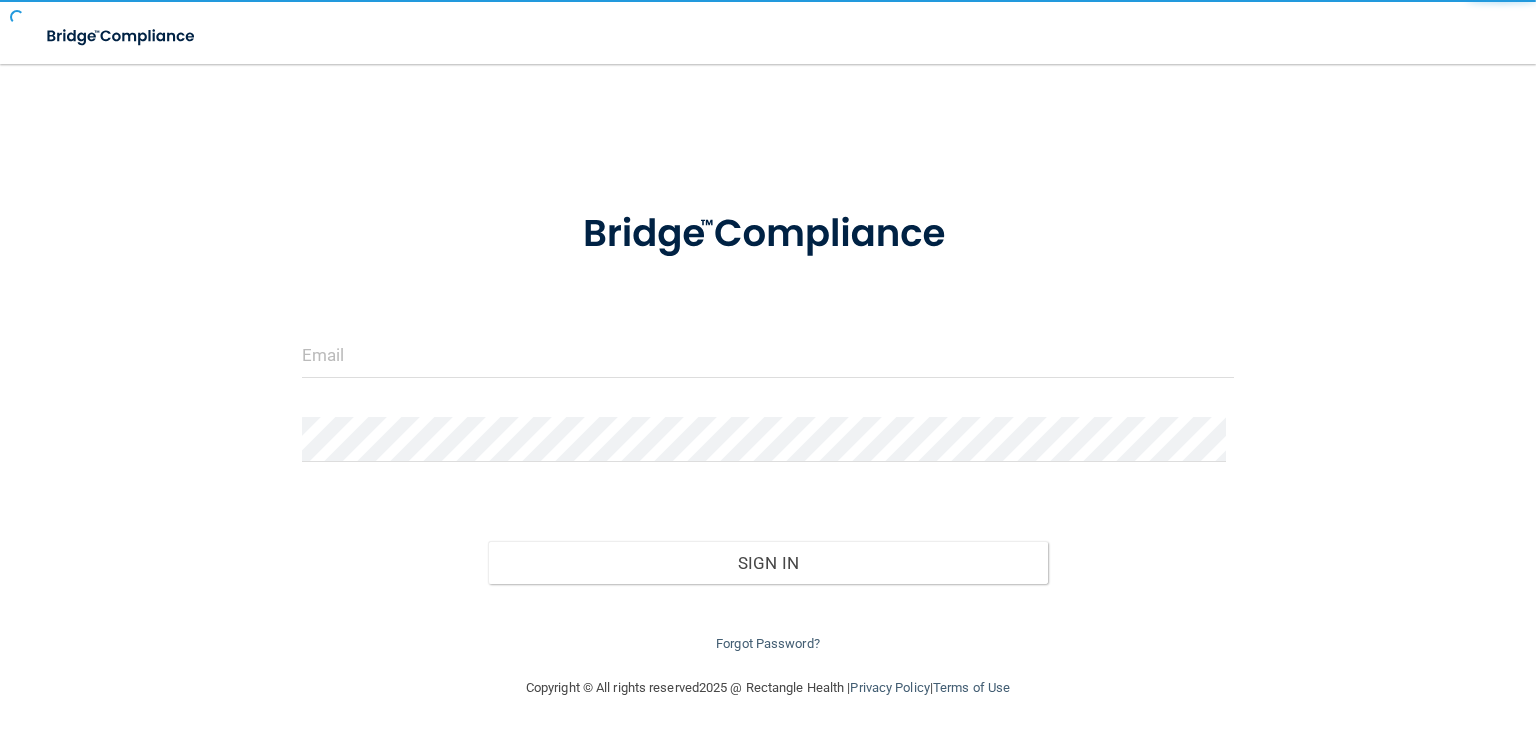 scroll, scrollTop: 0, scrollLeft: 0, axis: both 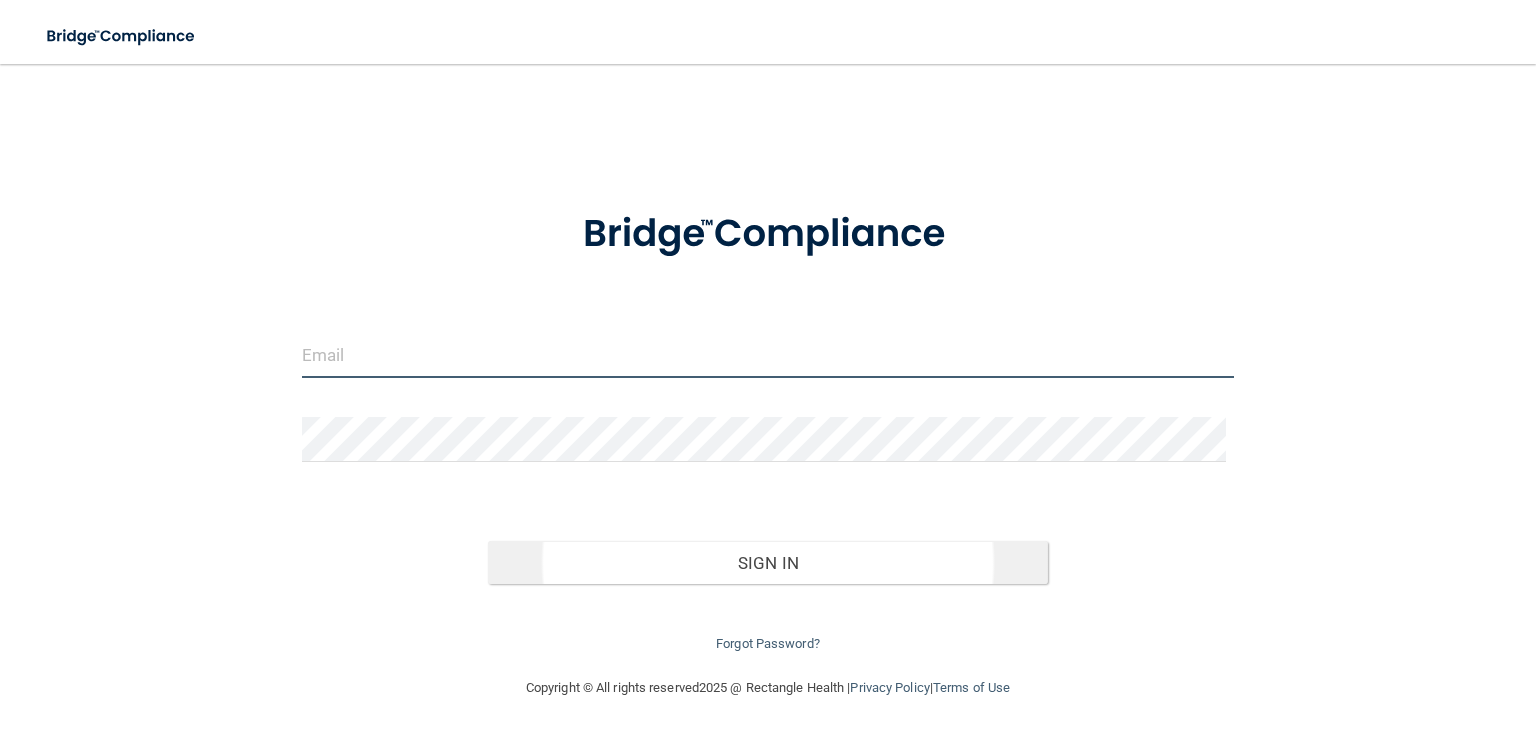 type on "[EMAIL_ADDRESS][DOMAIN_NAME]" 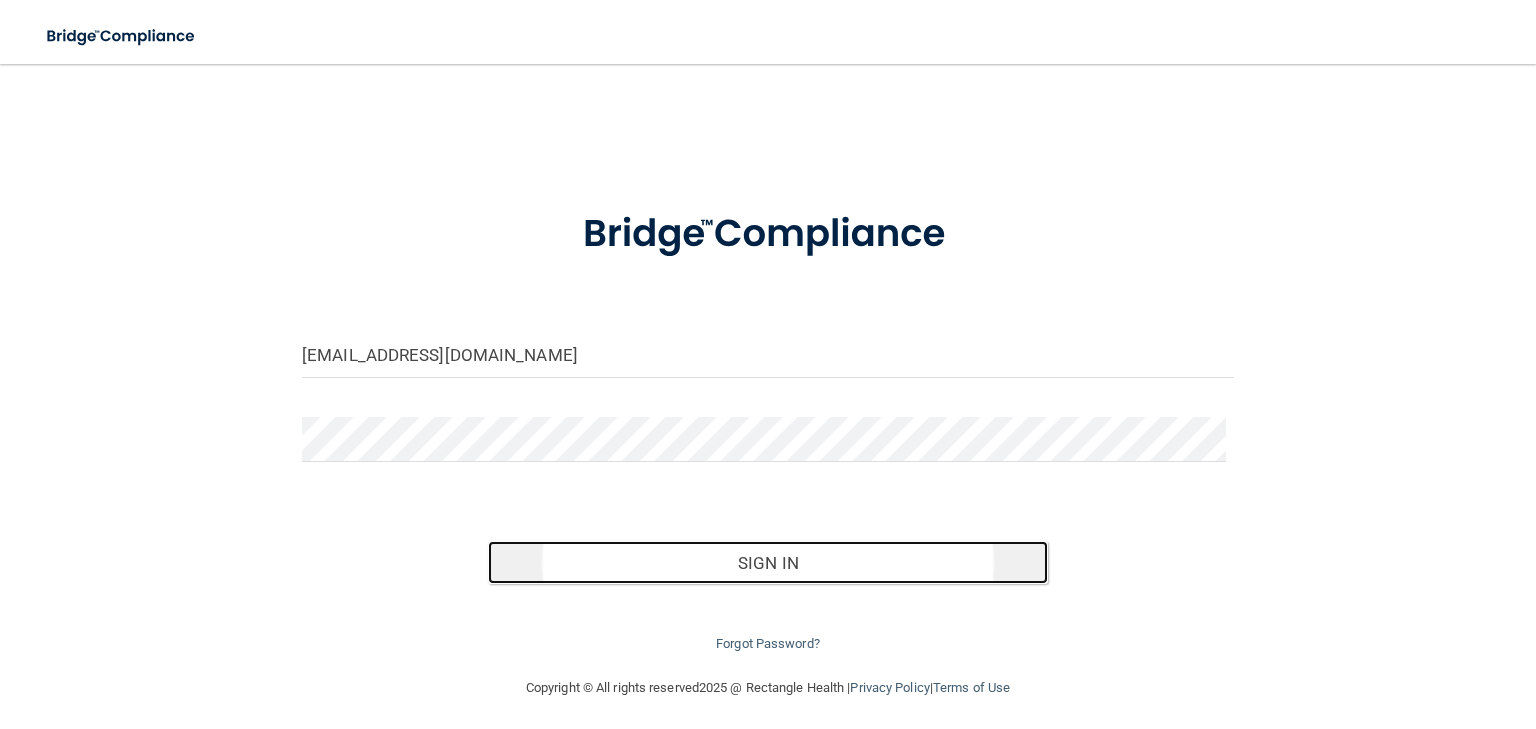 click on "Sign In" at bounding box center [767, 563] 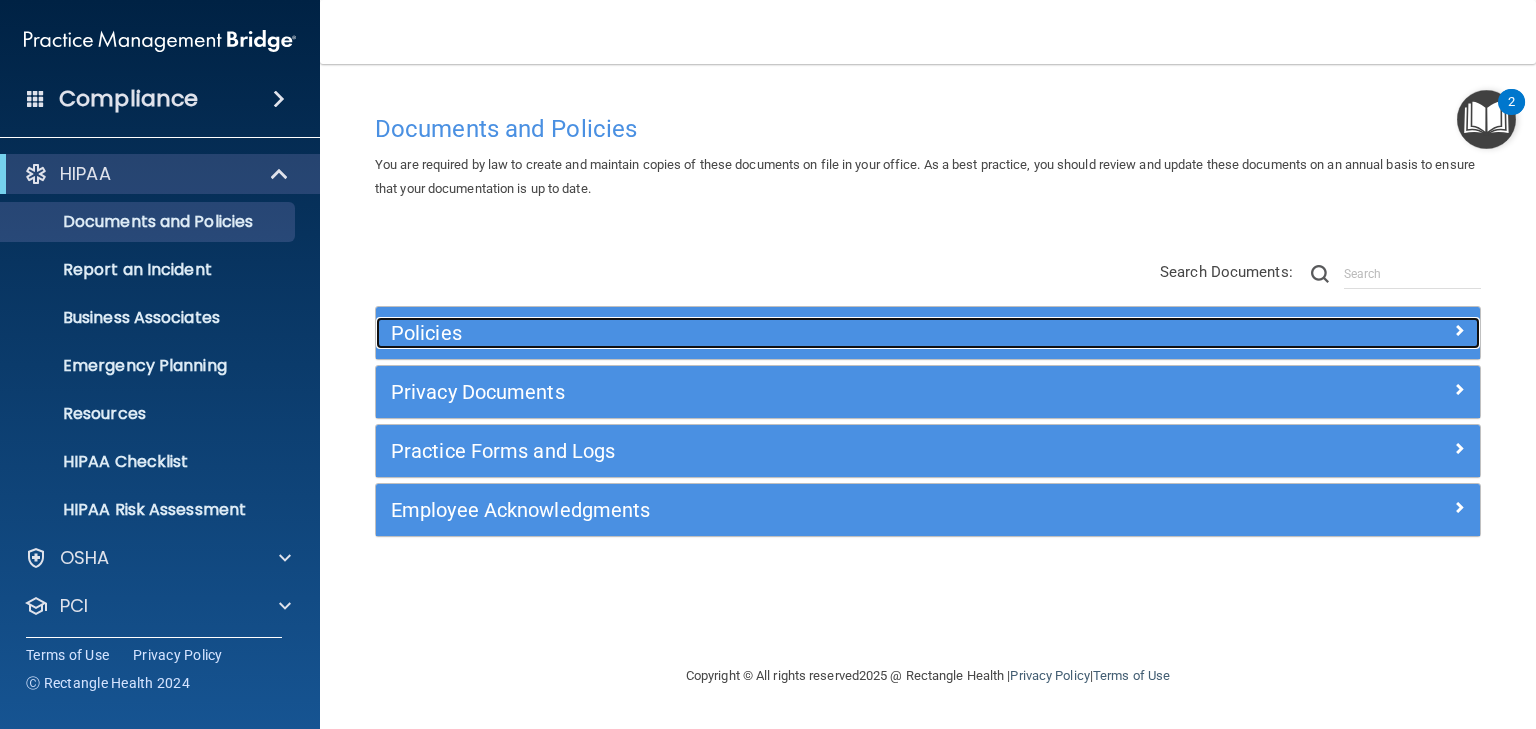 click on "Policies" at bounding box center (790, 333) 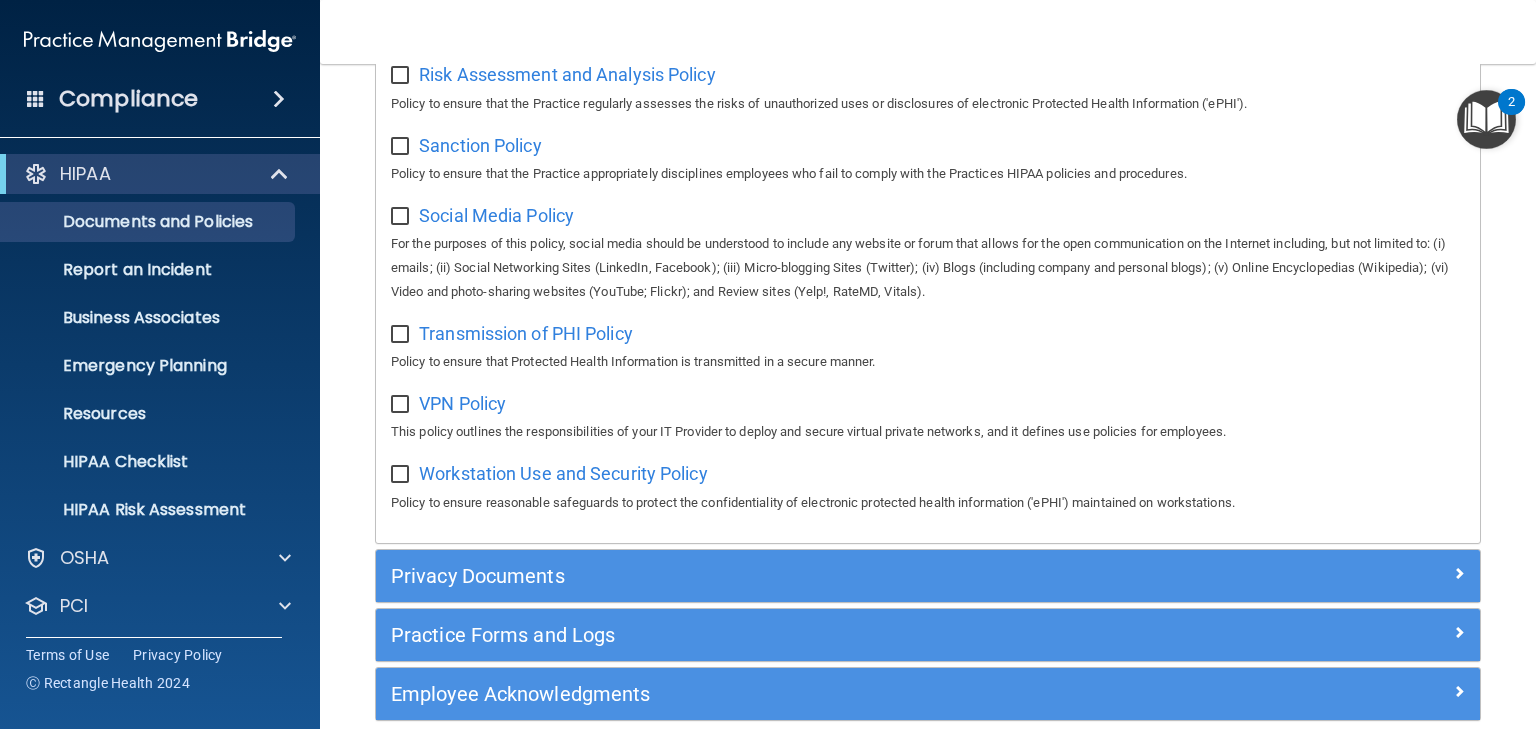 scroll, scrollTop: 1580, scrollLeft: 0, axis: vertical 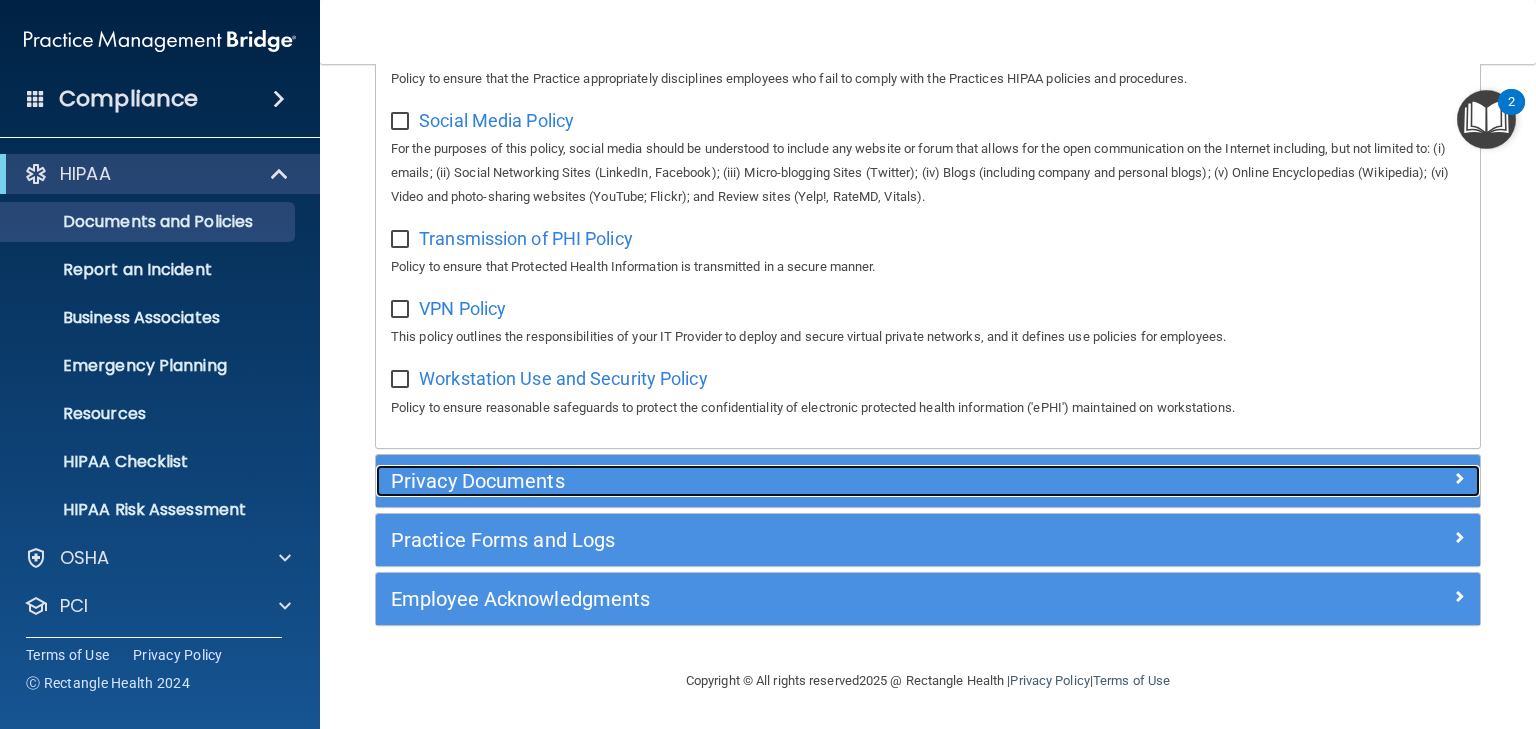 click on "Privacy Documents" at bounding box center (790, 481) 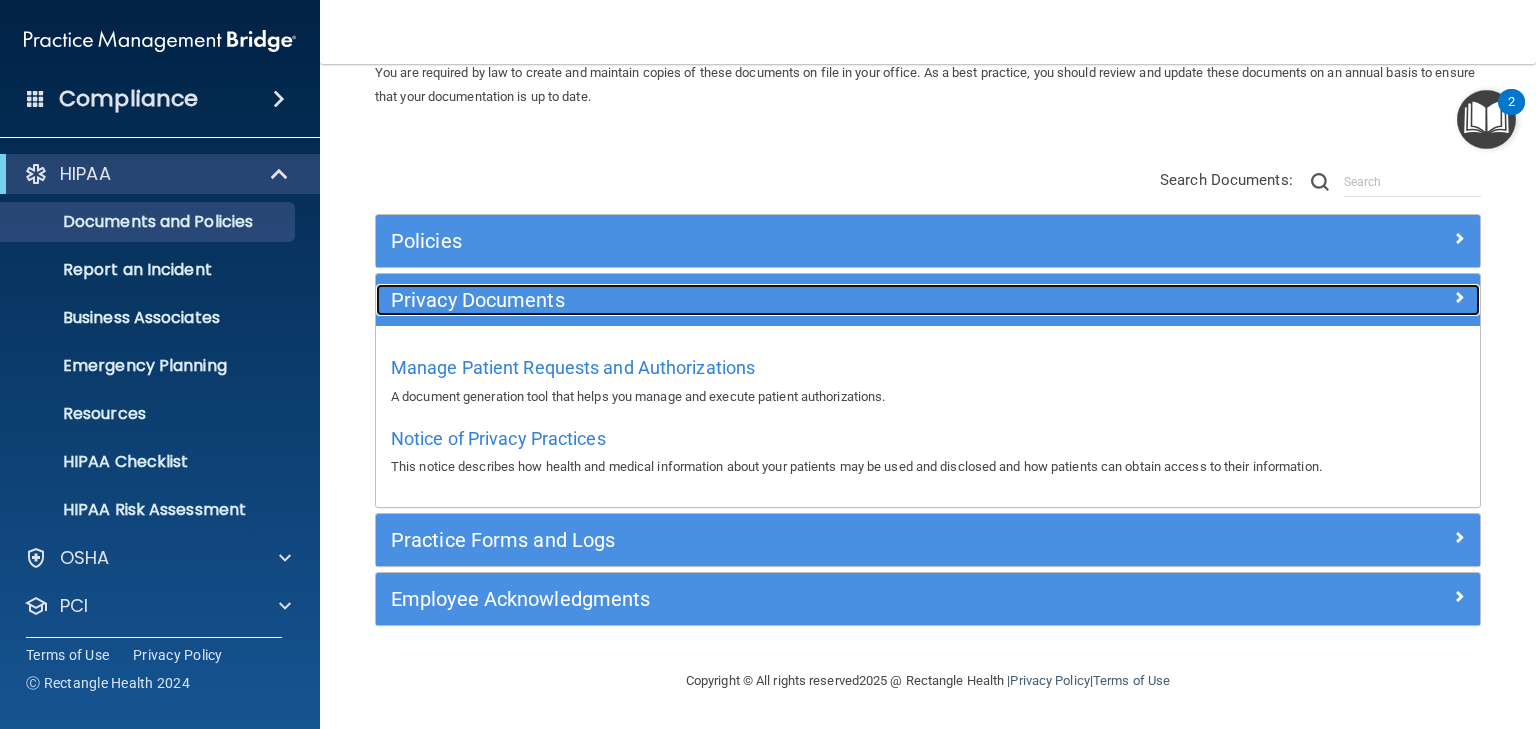 scroll, scrollTop: 90, scrollLeft: 0, axis: vertical 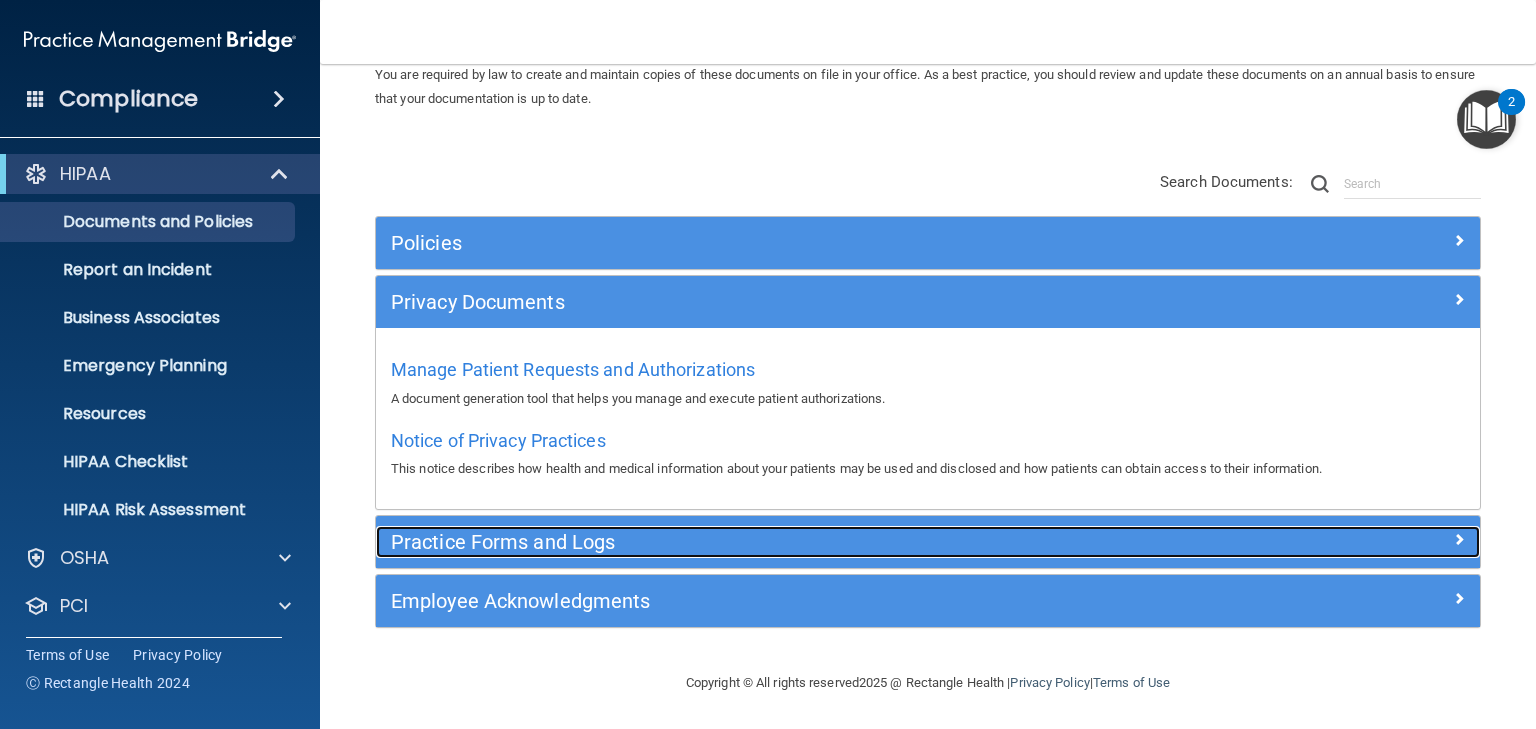 click on "Practice Forms and Logs" at bounding box center [790, 542] 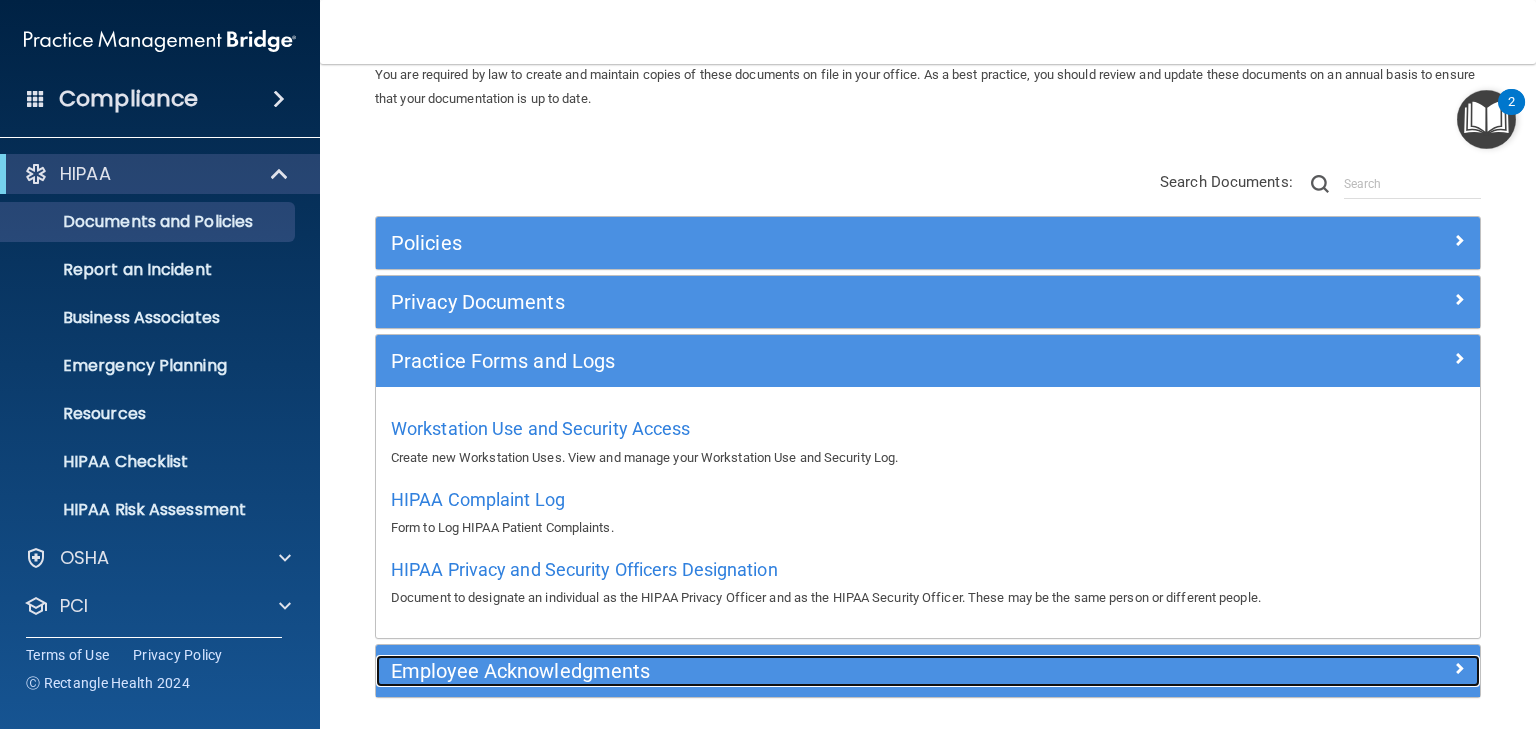 click on "Employee Acknowledgments" at bounding box center [790, 671] 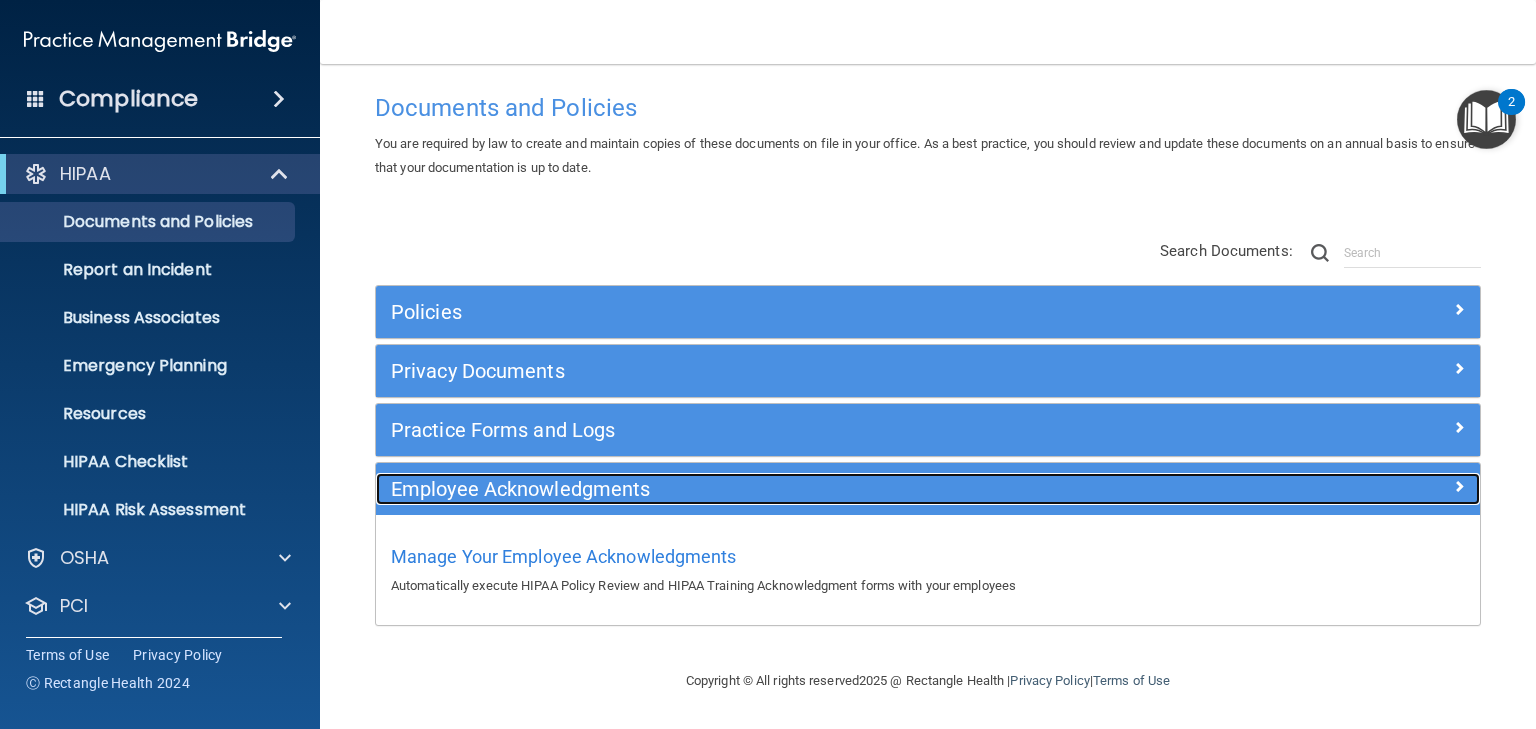 scroll, scrollTop: 20, scrollLeft: 0, axis: vertical 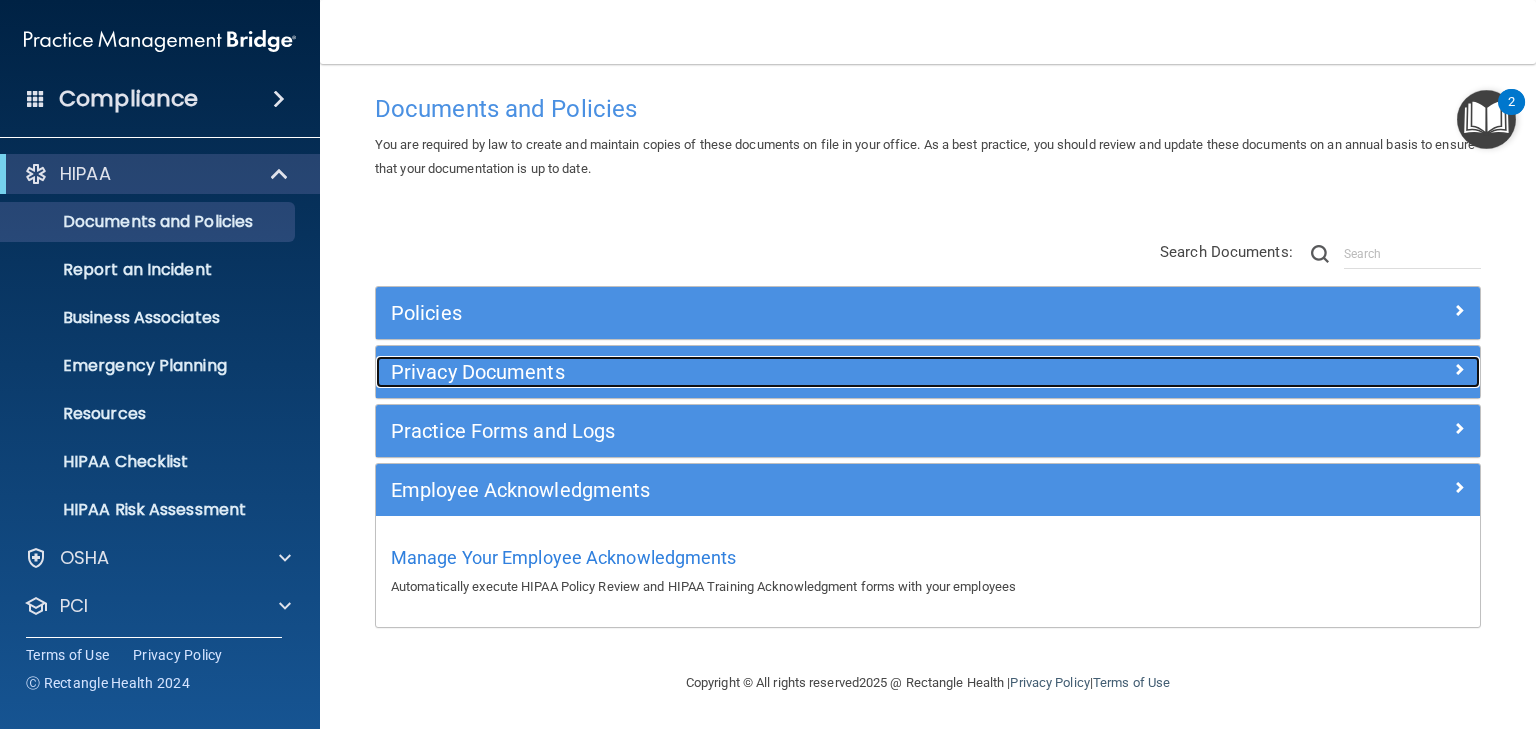 click on "Privacy Documents" at bounding box center [790, 372] 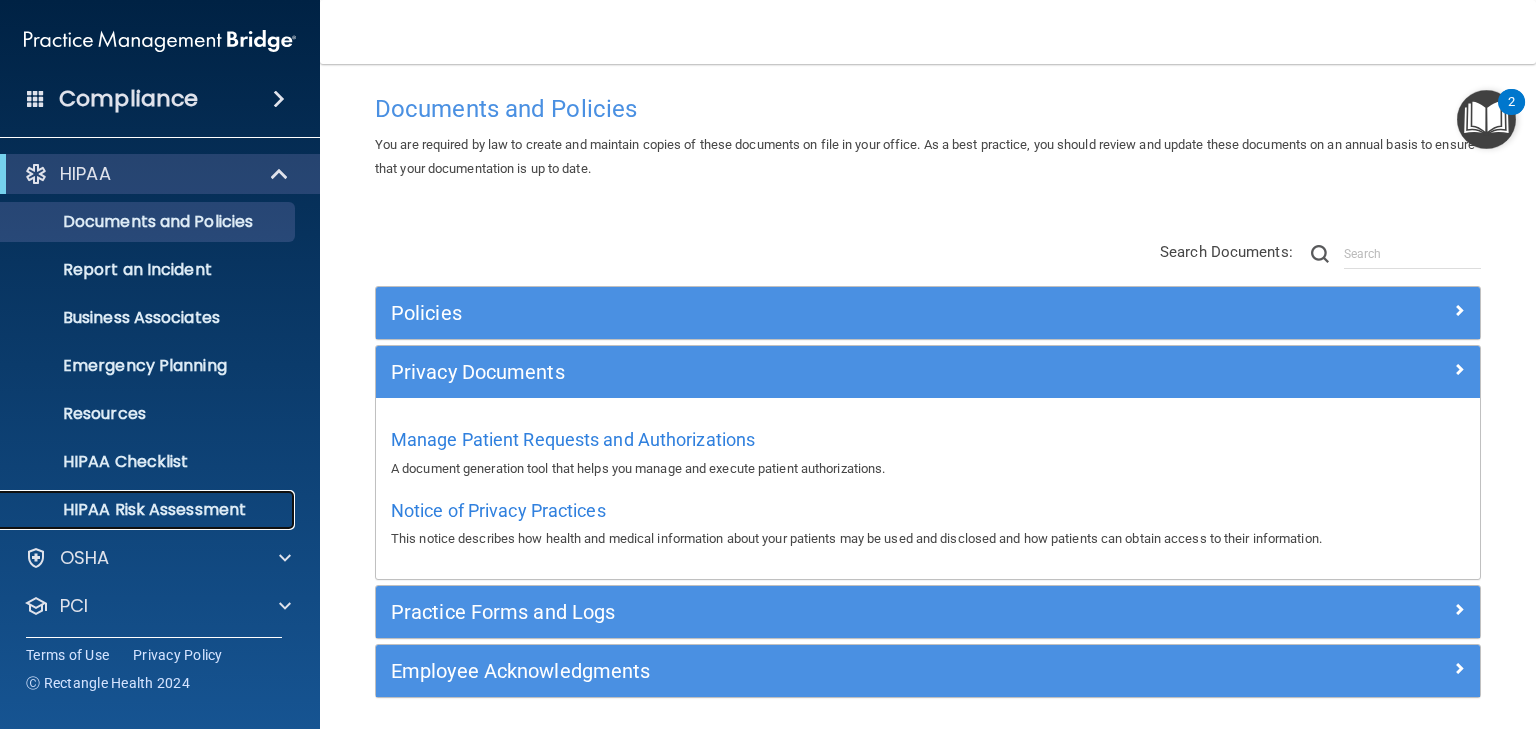 click on "HIPAA Risk Assessment" at bounding box center (149, 510) 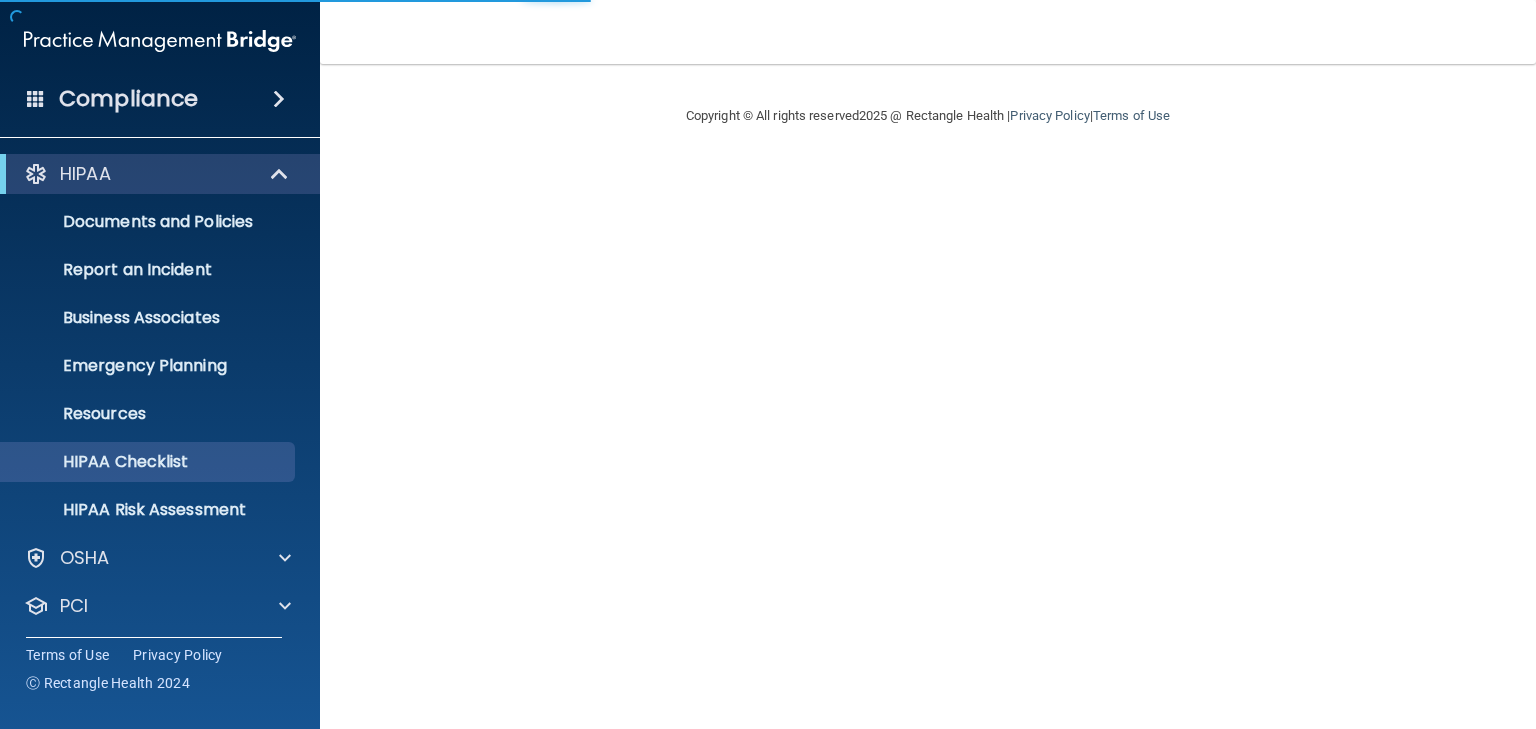 scroll, scrollTop: 0, scrollLeft: 0, axis: both 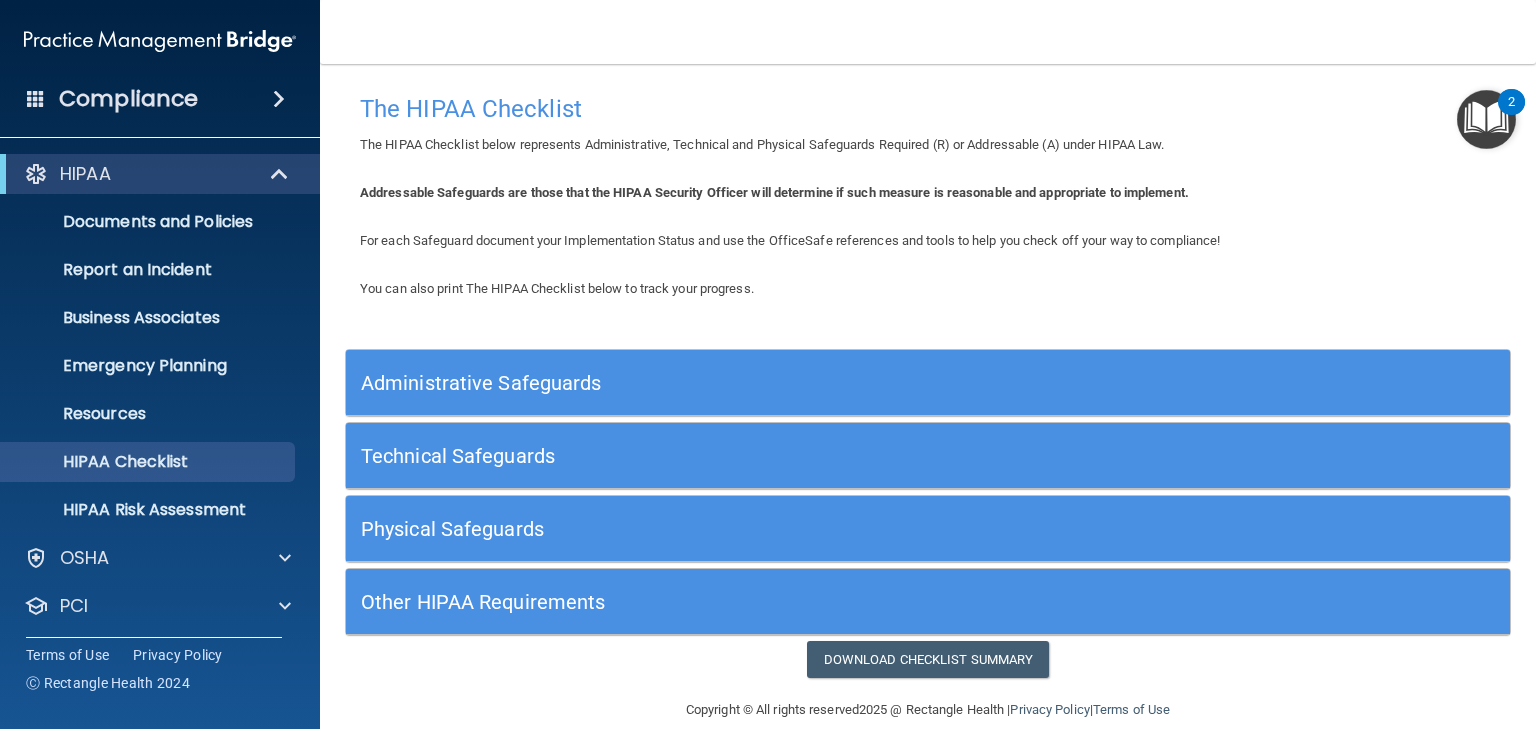 click on "Administrative Safeguards" at bounding box center [782, 383] 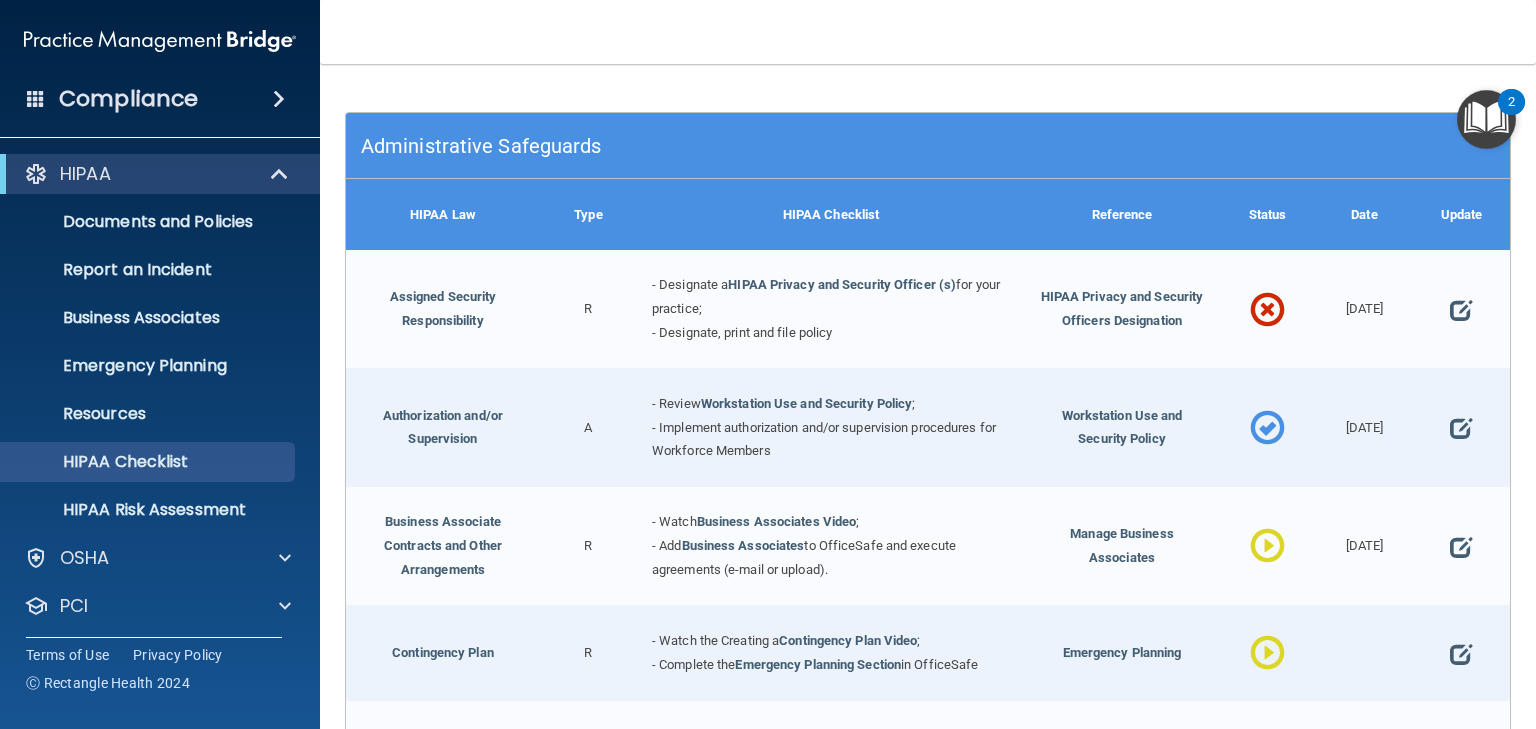 scroll, scrollTop: 320, scrollLeft: 0, axis: vertical 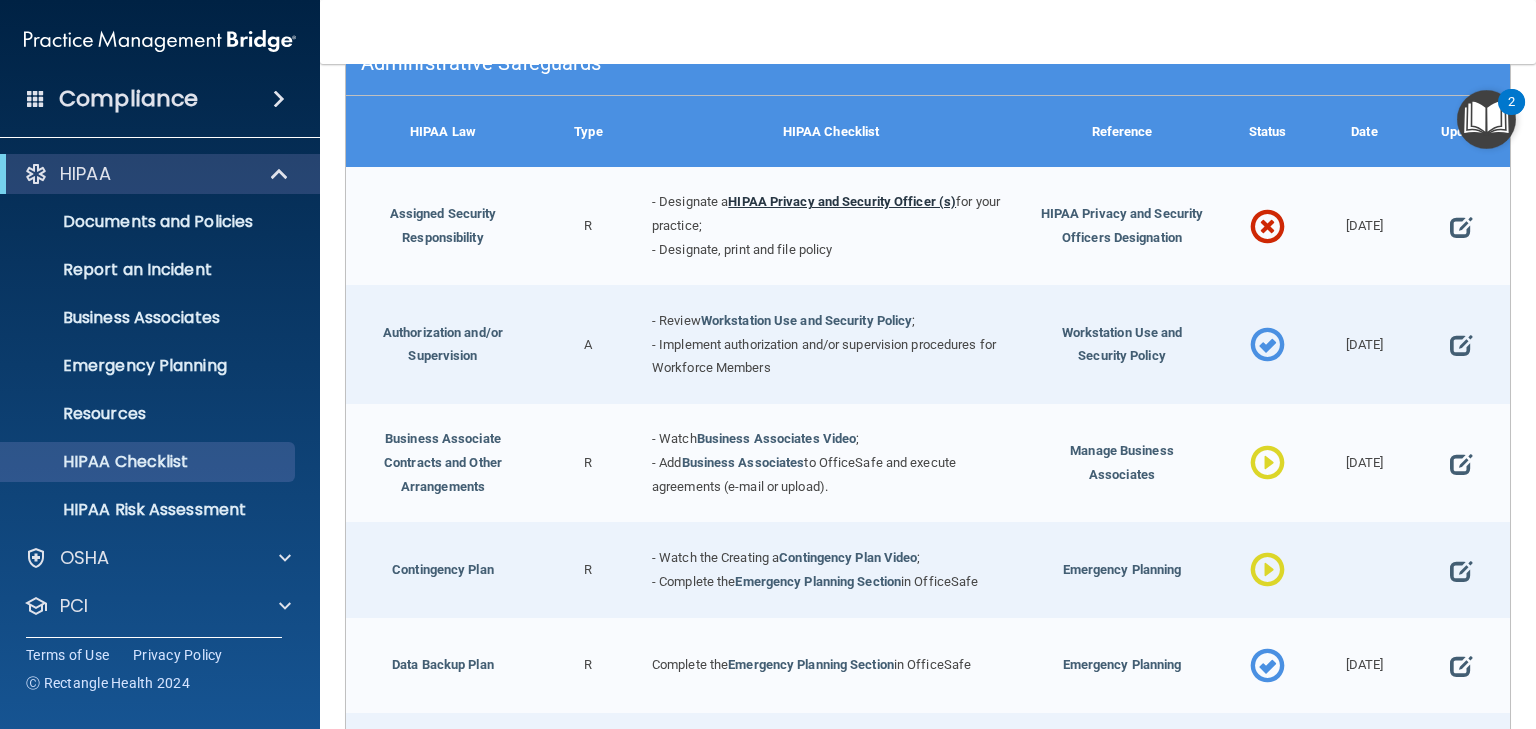 click on "HIPAA Privacy and Security Officer (s)" at bounding box center (842, 201) 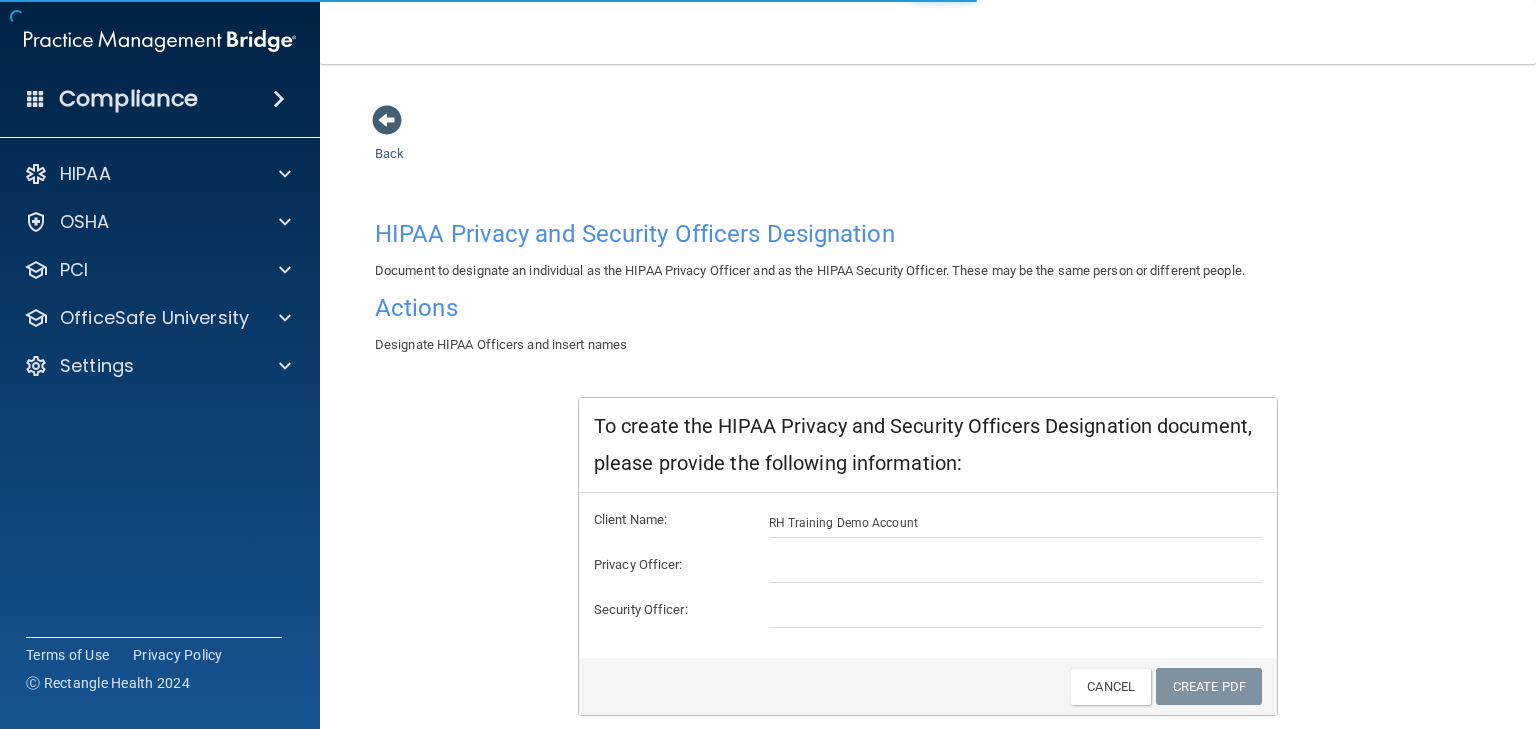 scroll, scrollTop: 0, scrollLeft: 0, axis: both 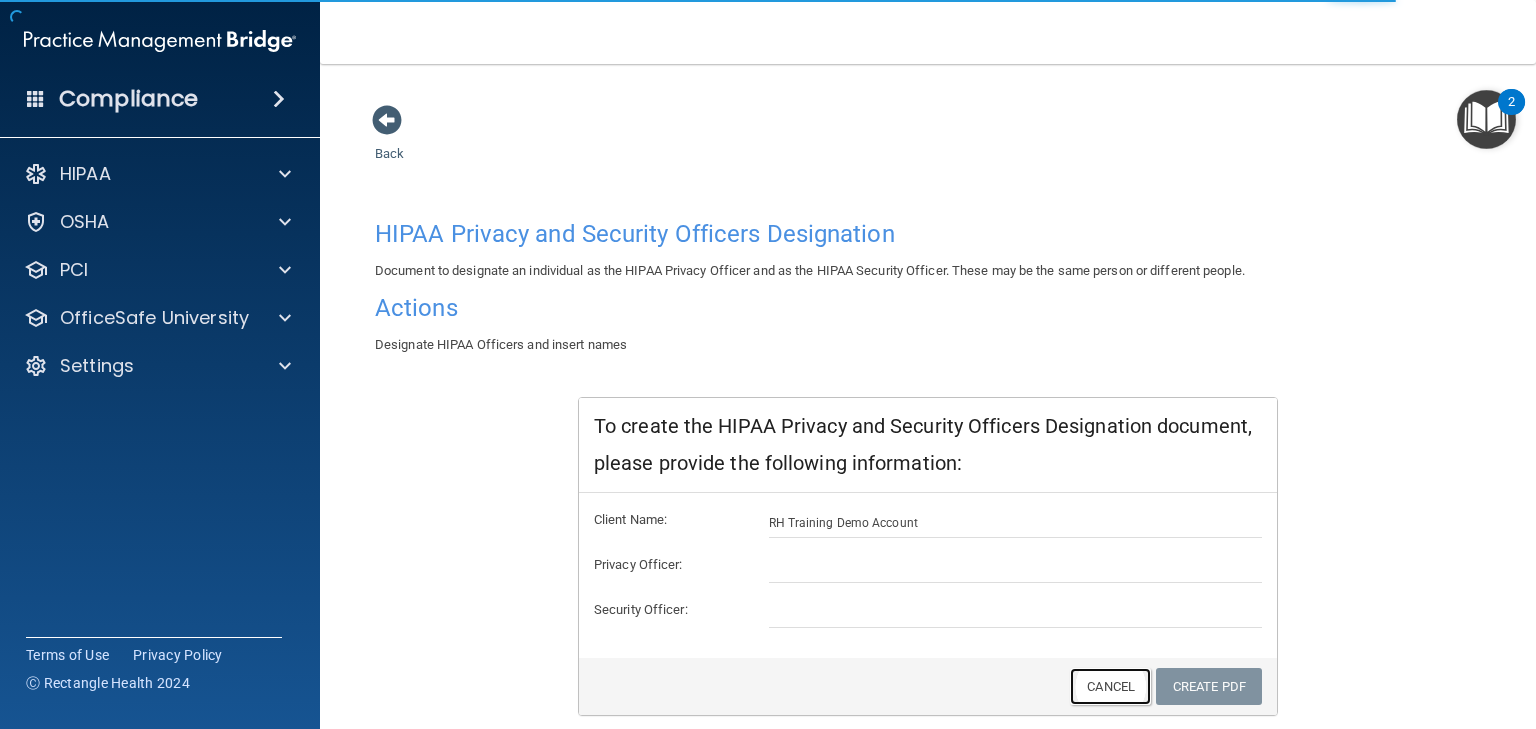click on "Cancel" at bounding box center (1110, 686) 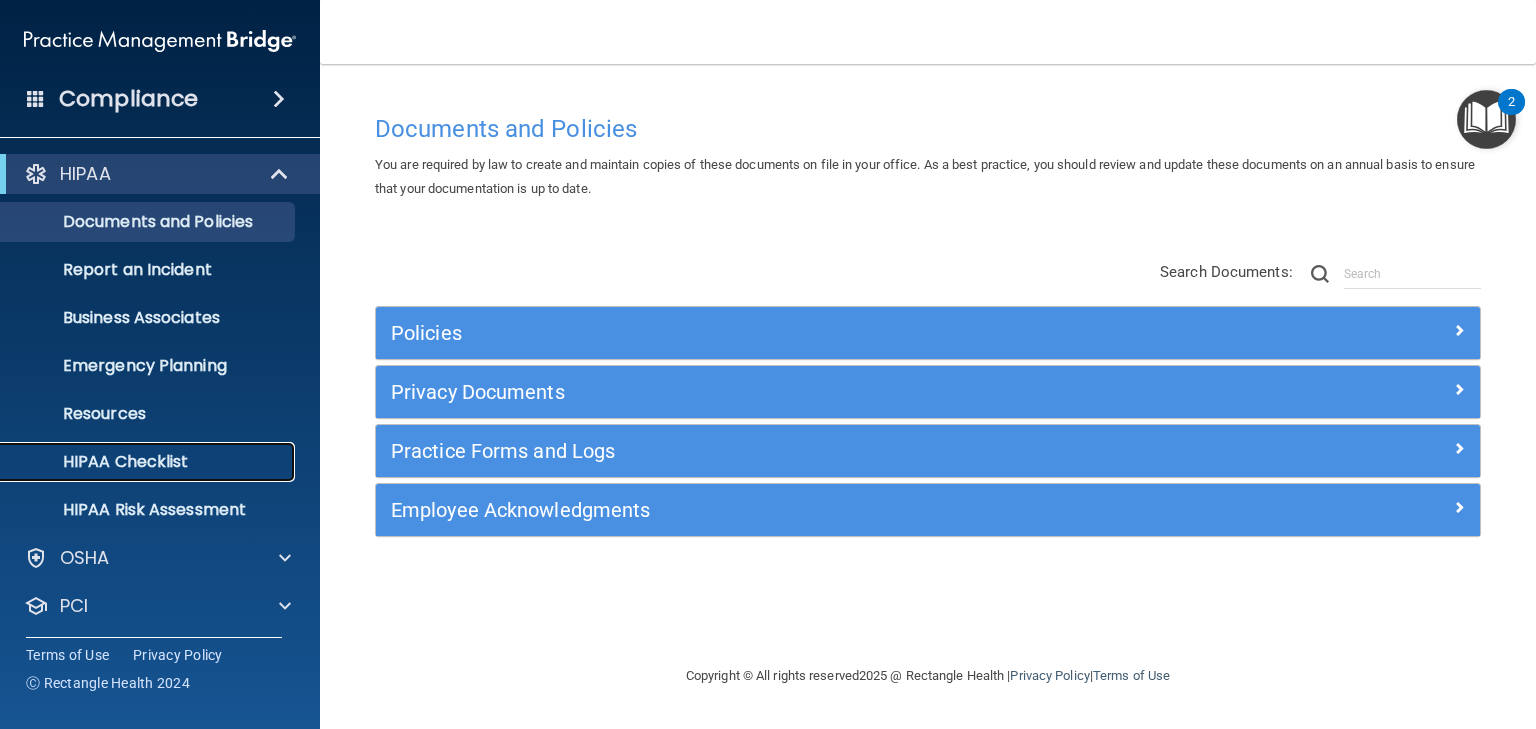 click on "HIPAA Checklist" at bounding box center [137, 462] 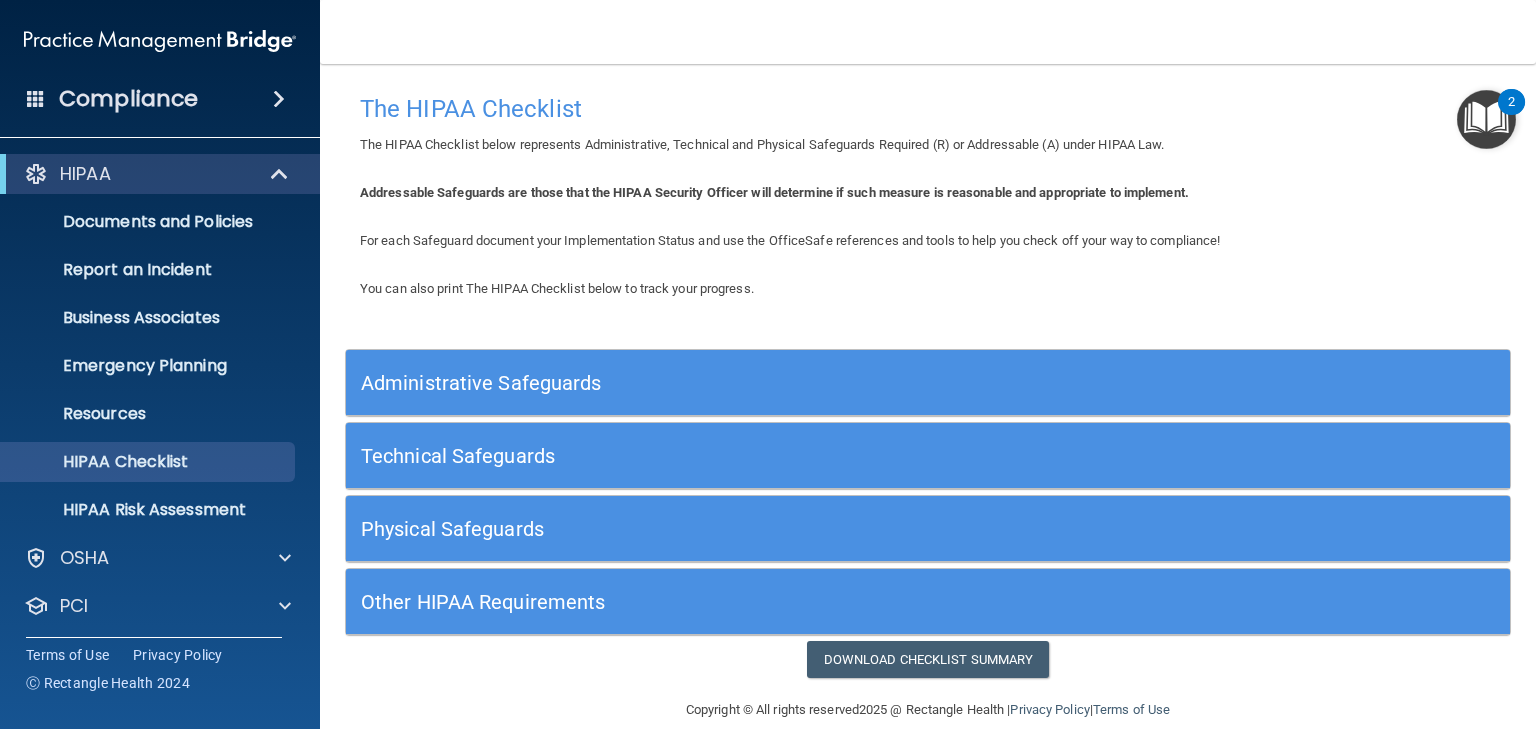 click on "Administrative Safeguards" at bounding box center [782, 383] 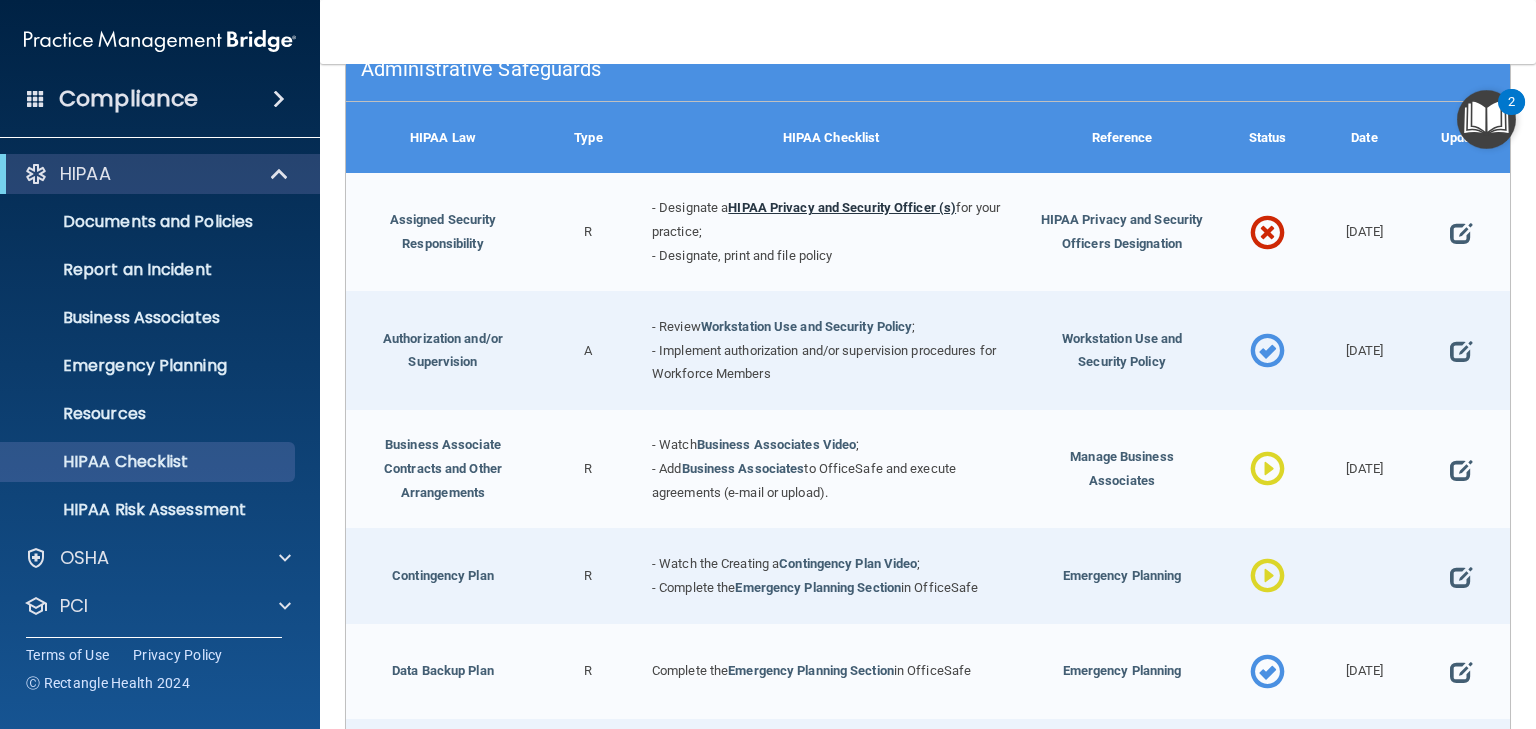 scroll, scrollTop: 320, scrollLeft: 0, axis: vertical 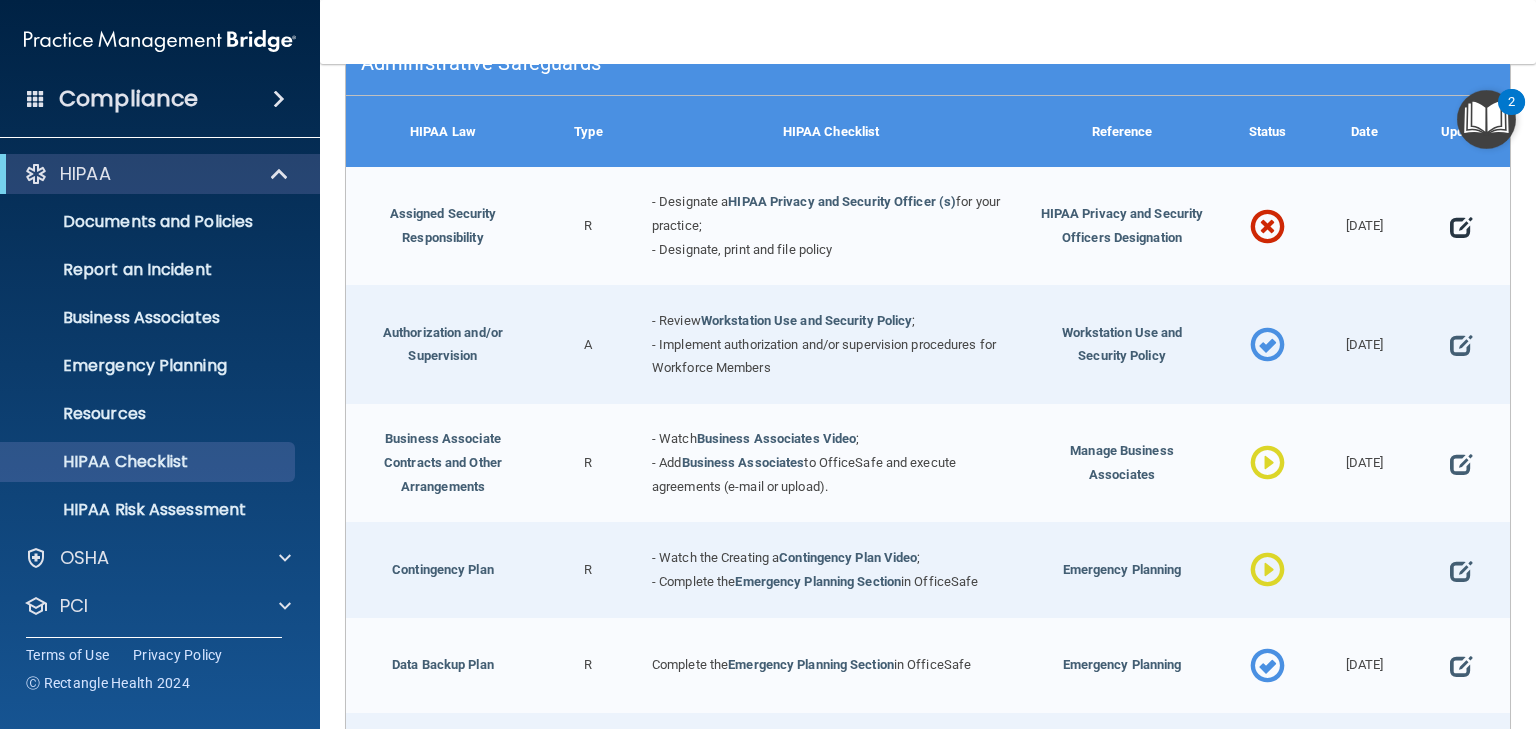 click at bounding box center [1461, 227] 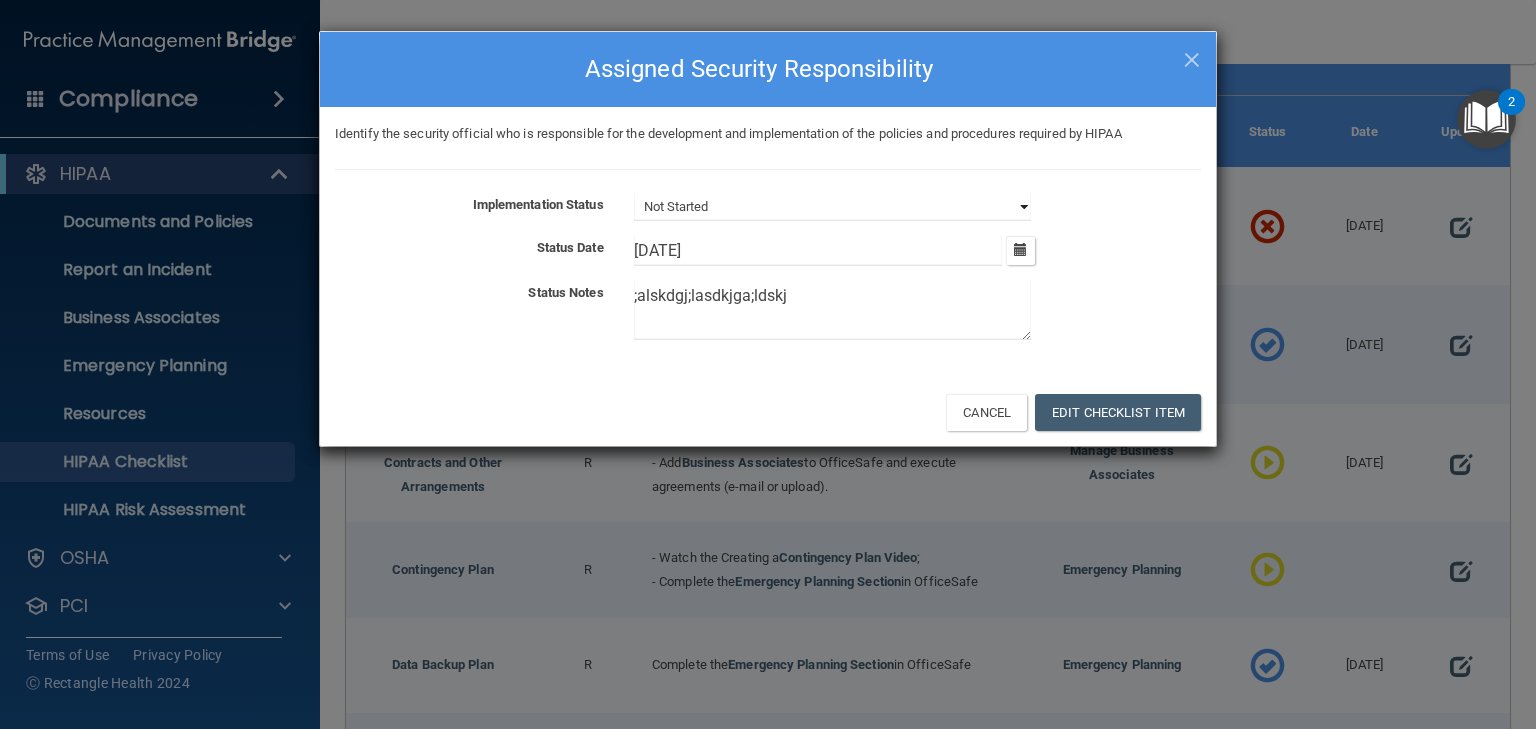 click on "Not Started  In Progress  Completed" at bounding box center (832, 207) 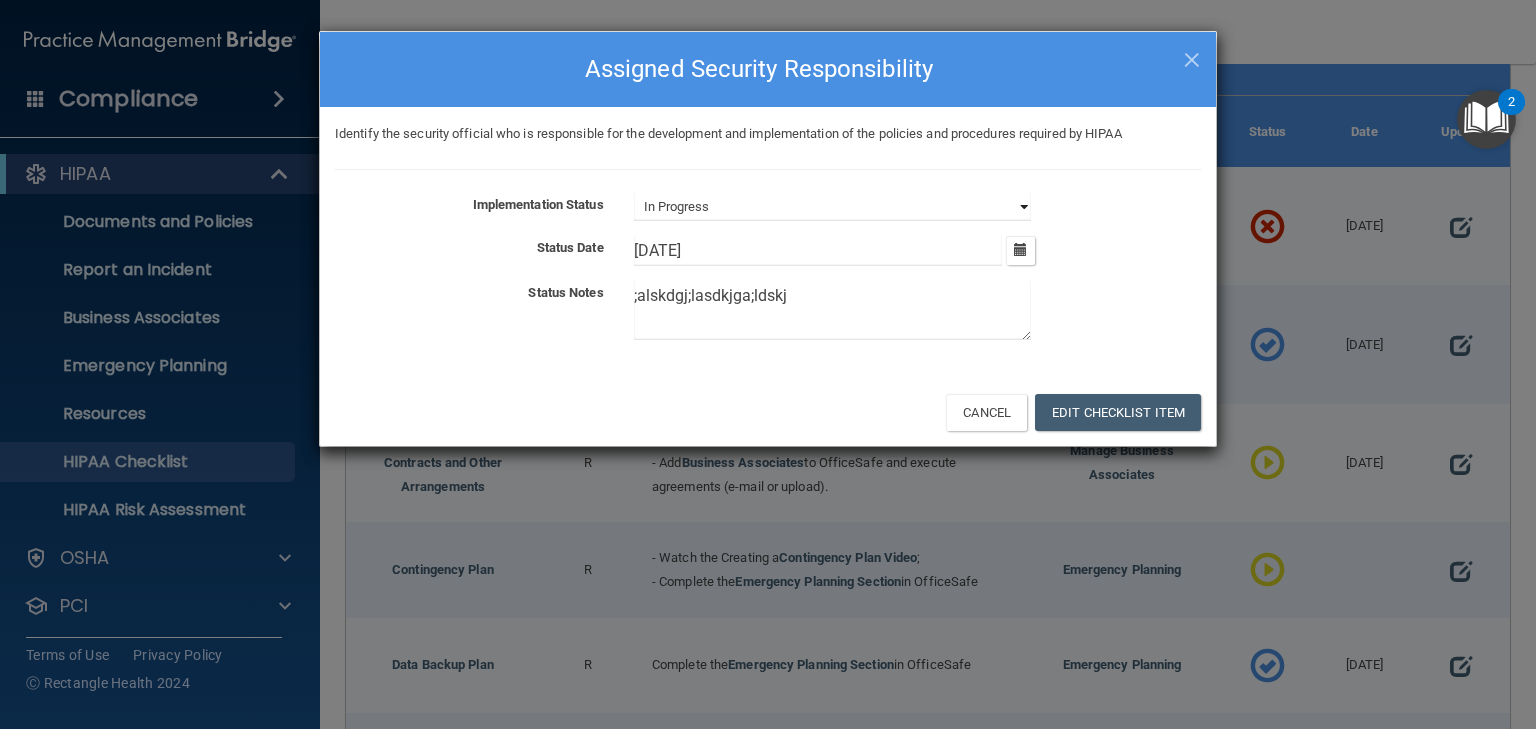 click on "Not Started  In Progress  Completed" at bounding box center [832, 207] 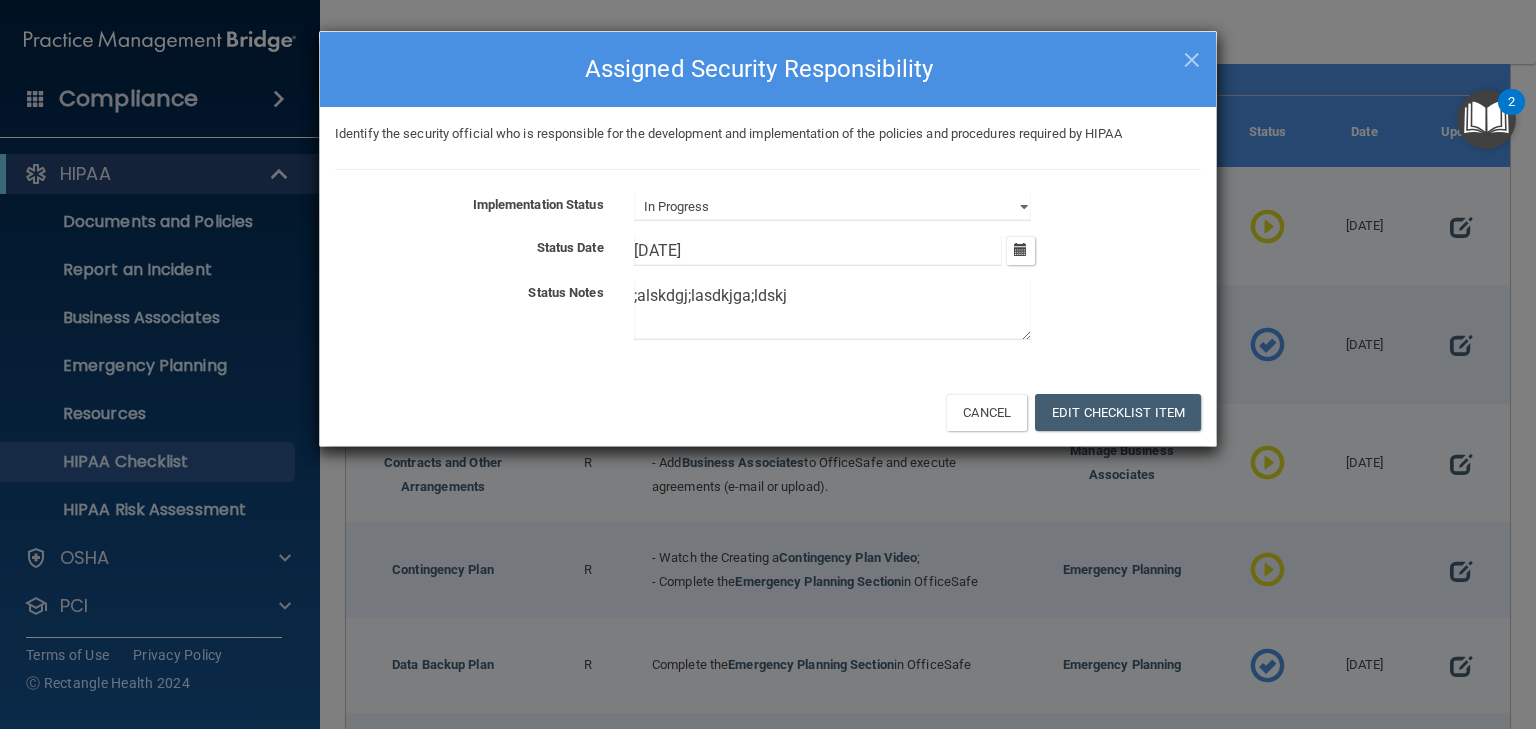 drag, startPoint x: 833, startPoint y: 292, endPoint x: 529, endPoint y: 288, distance: 304.0263 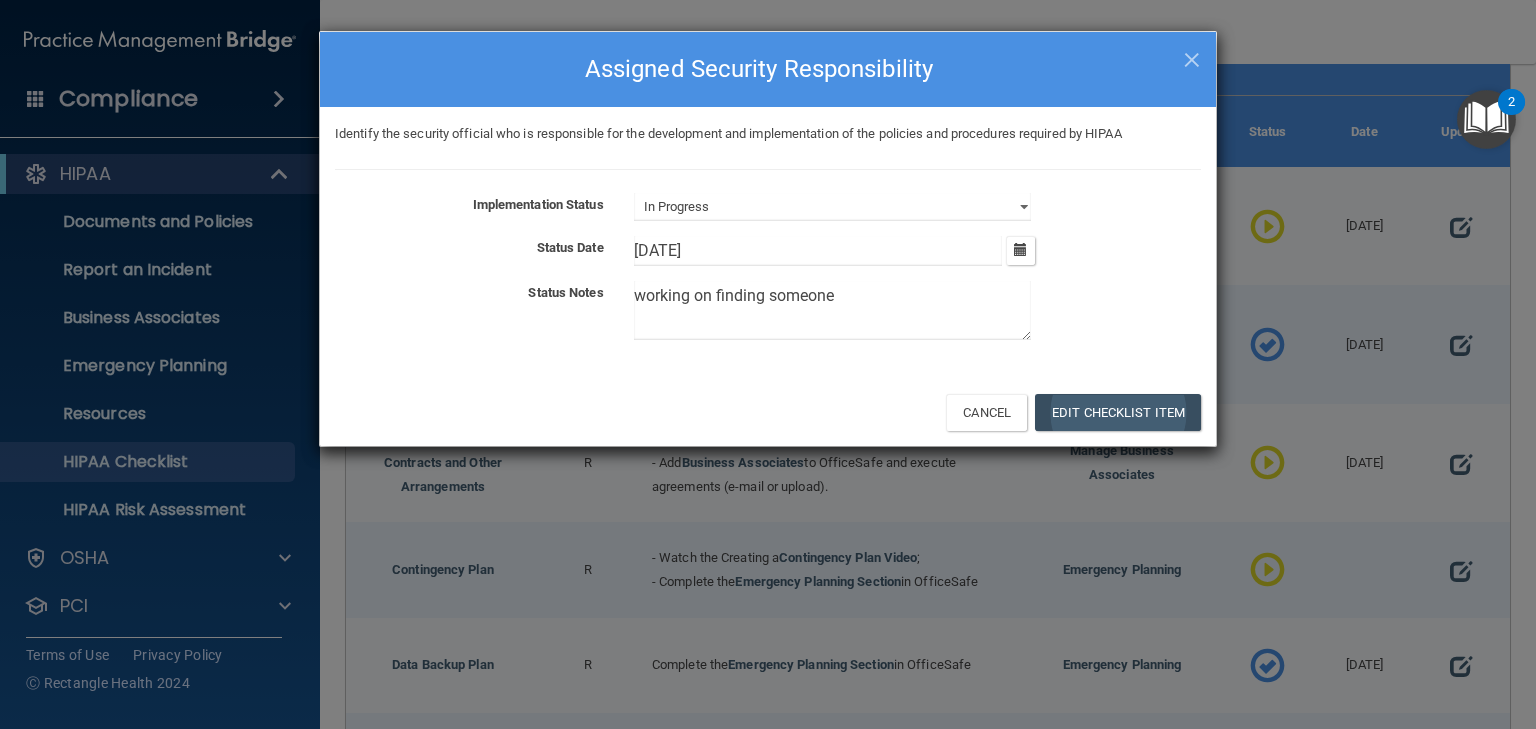 type on "working on finding someone" 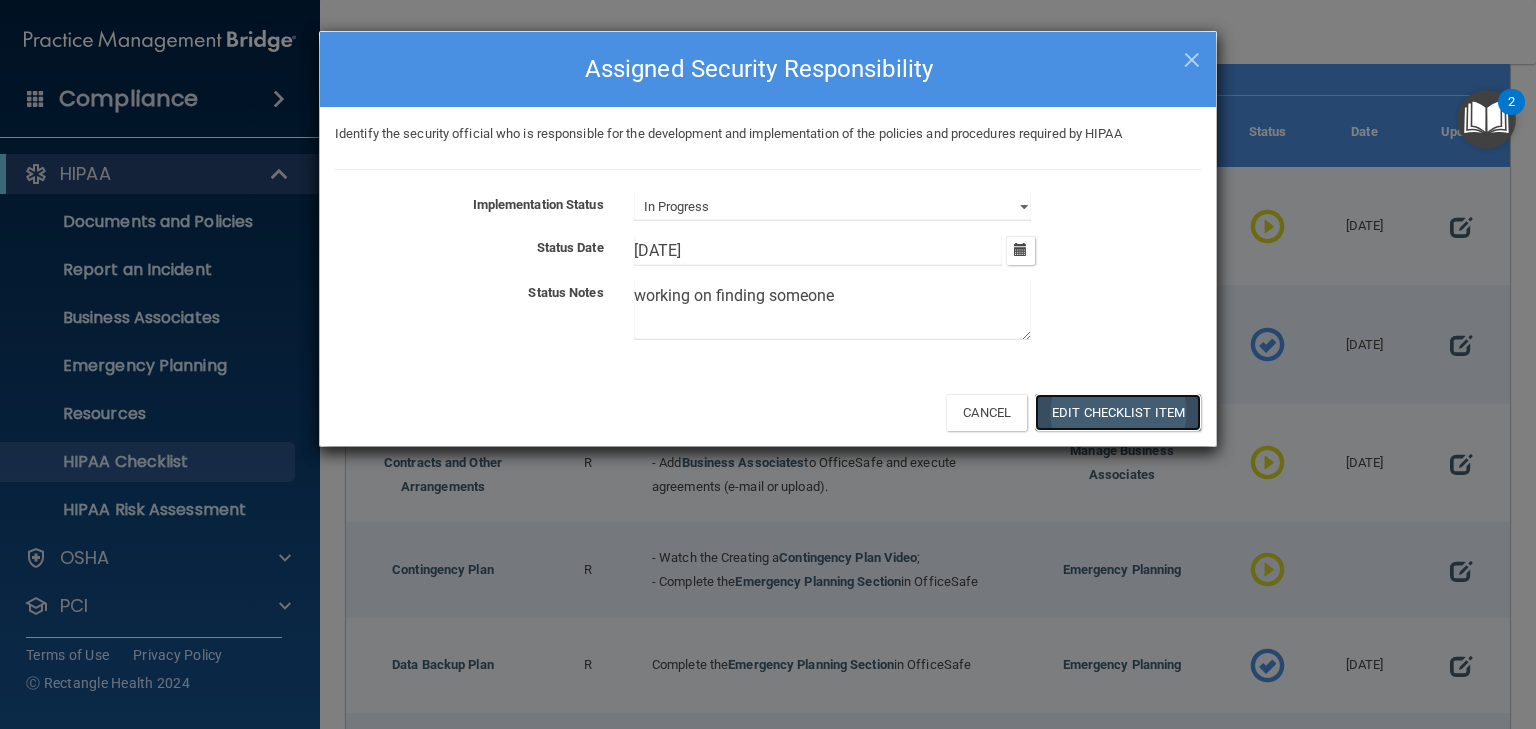 click on "Edit Checklist Item" at bounding box center [1118, 412] 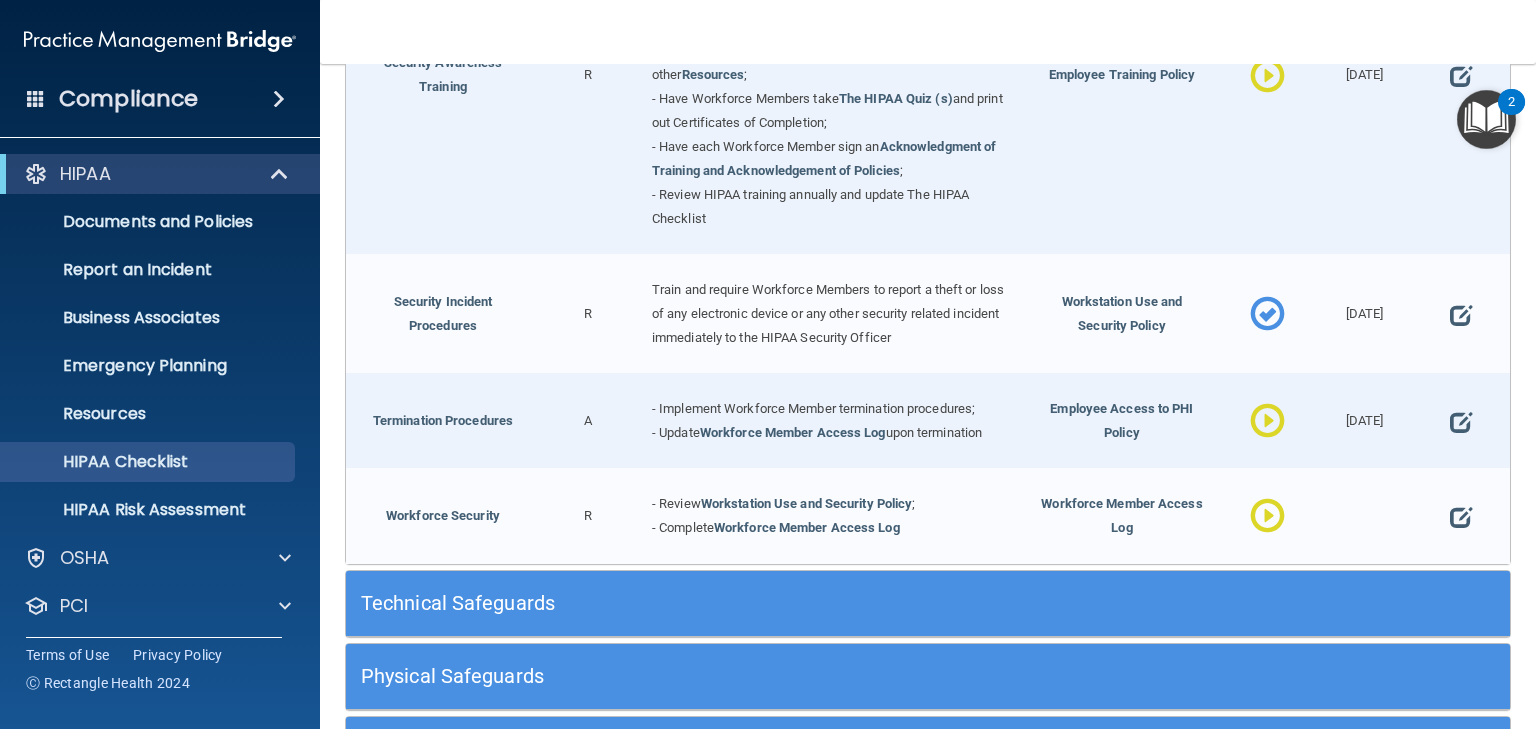 scroll, scrollTop: 1840, scrollLeft: 0, axis: vertical 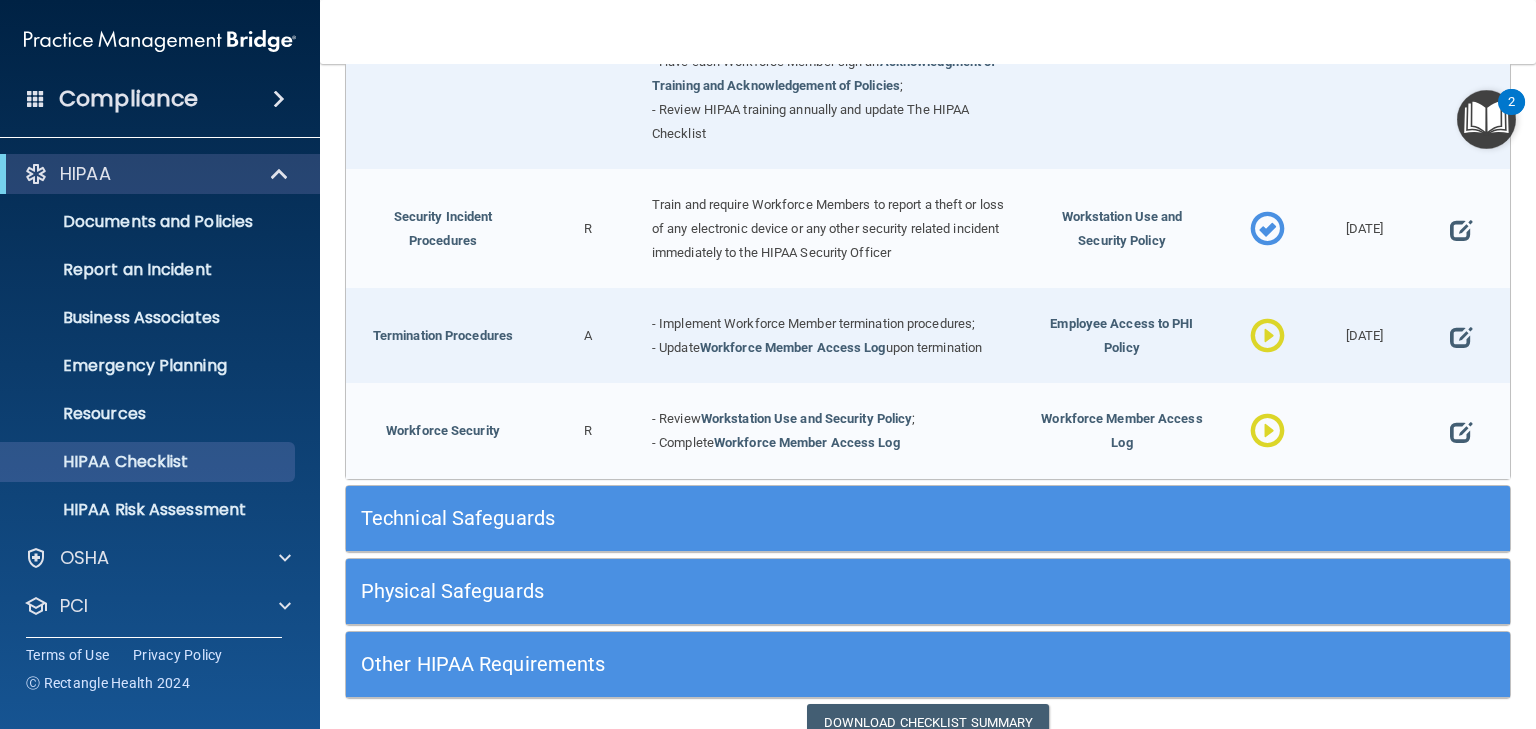 click on "Technical Safeguards" at bounding box center [782, 518] 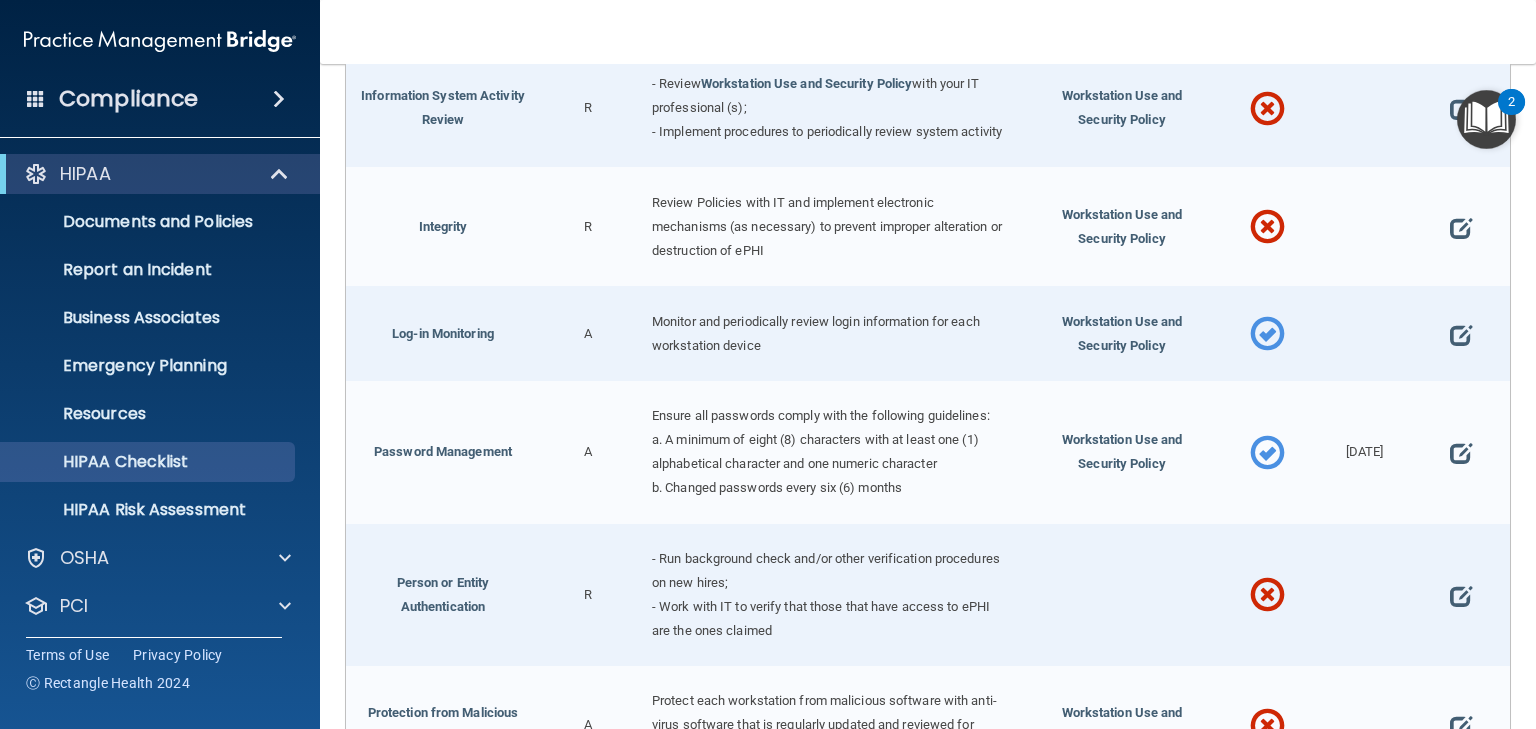 scroll, scrollTop: 3360, scrollLeft: 0, axis: vertical 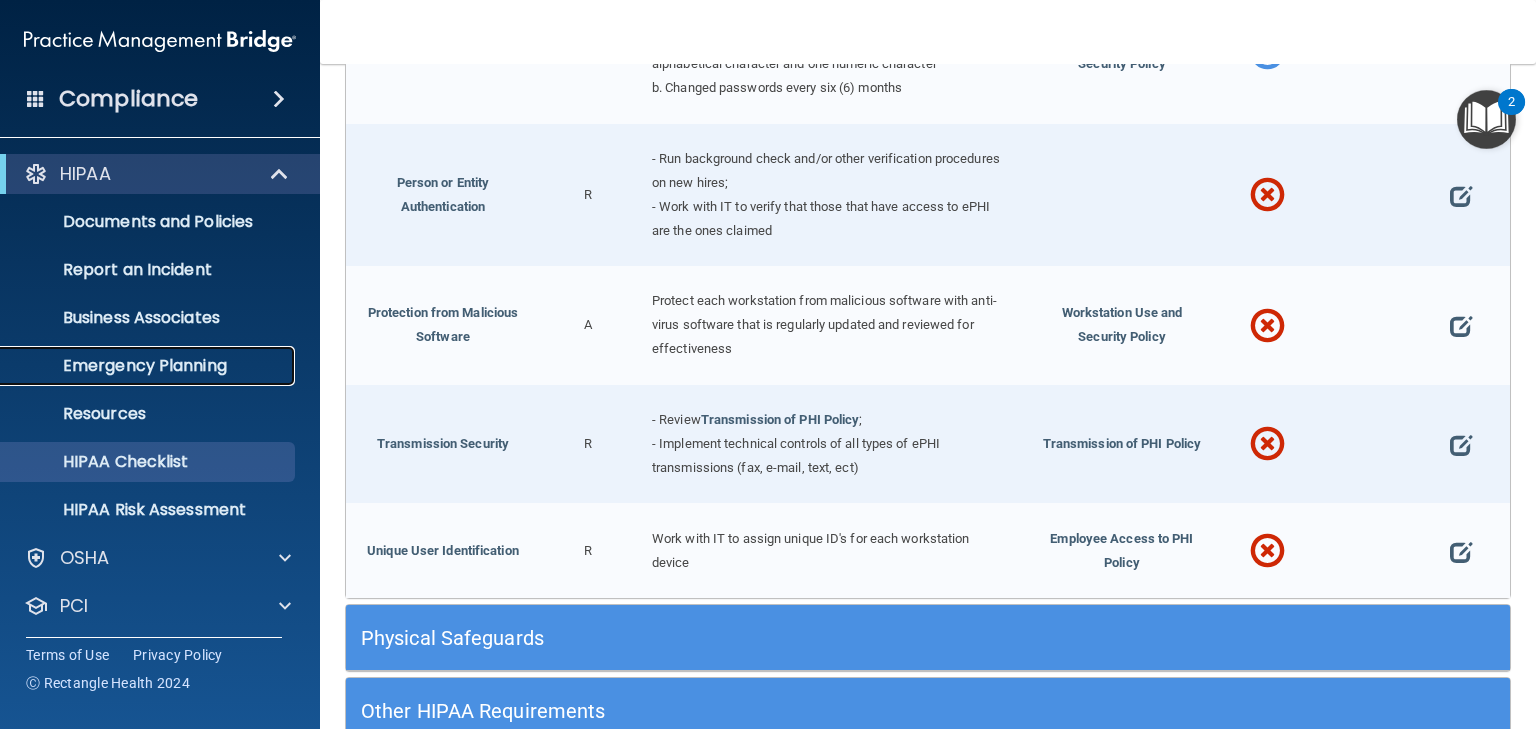 click on "Emergency Planning" at bounding box center [149, 366] 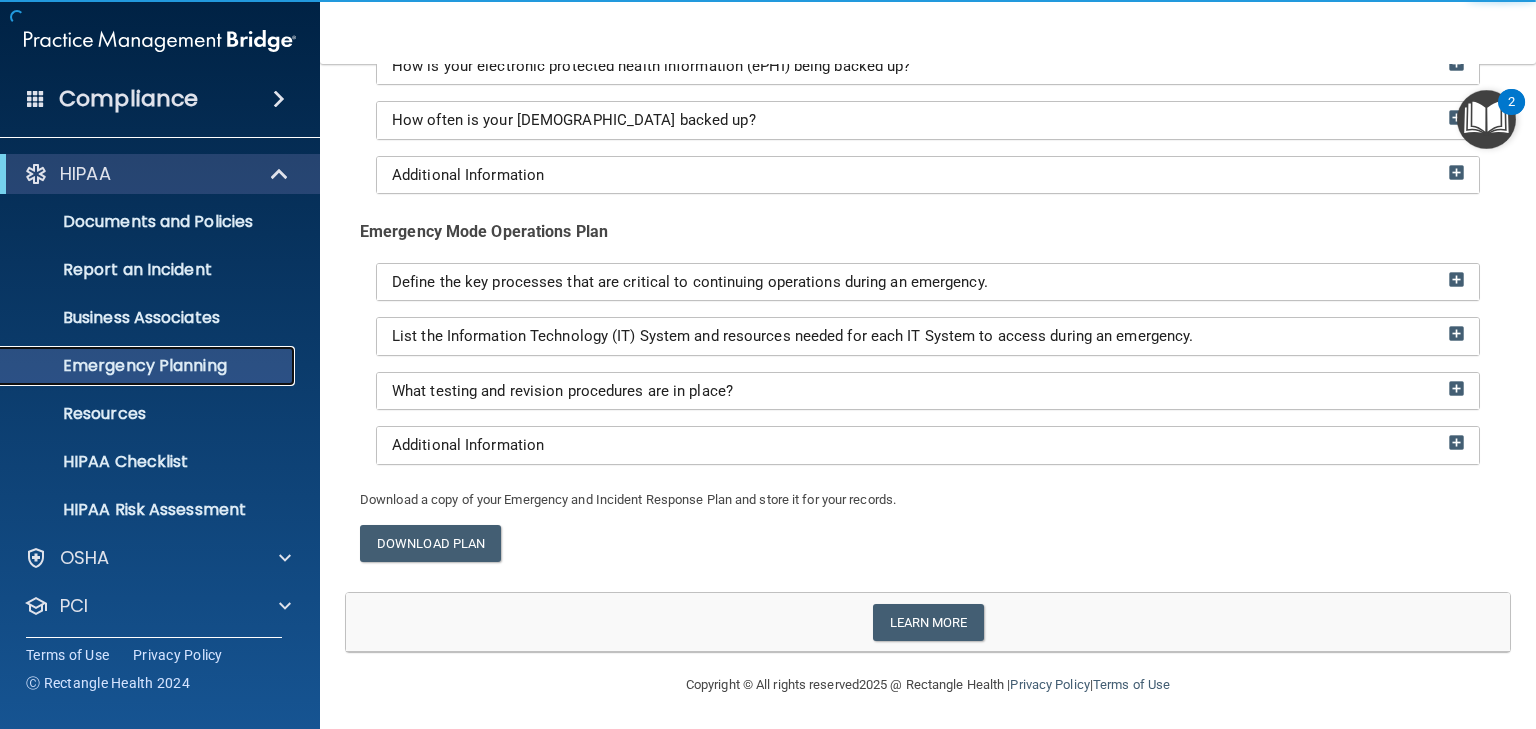 scroll, scrollTop: 0, scrollLeft: 0, axis: both 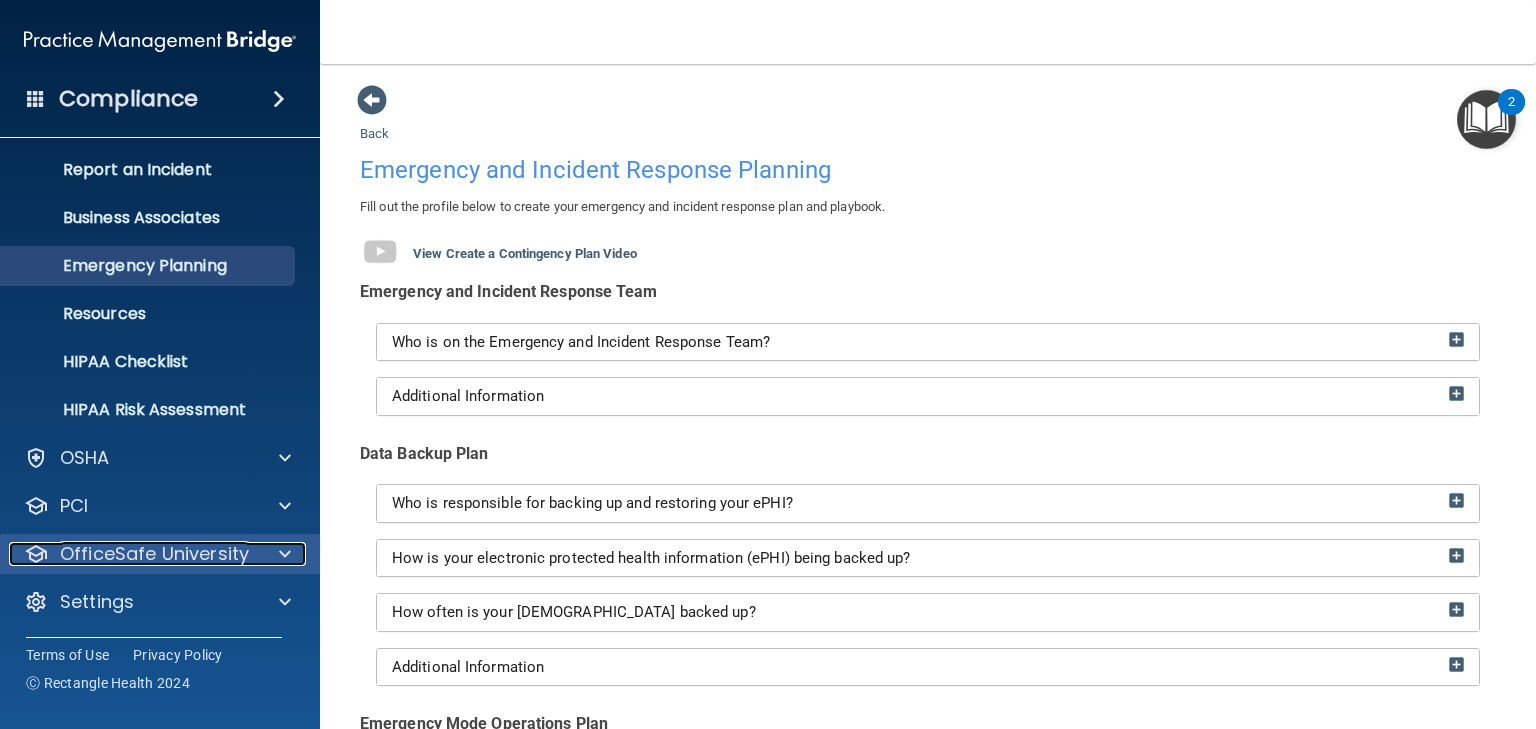 click on "OfficeSafe University" at bounding box center (154, 554) 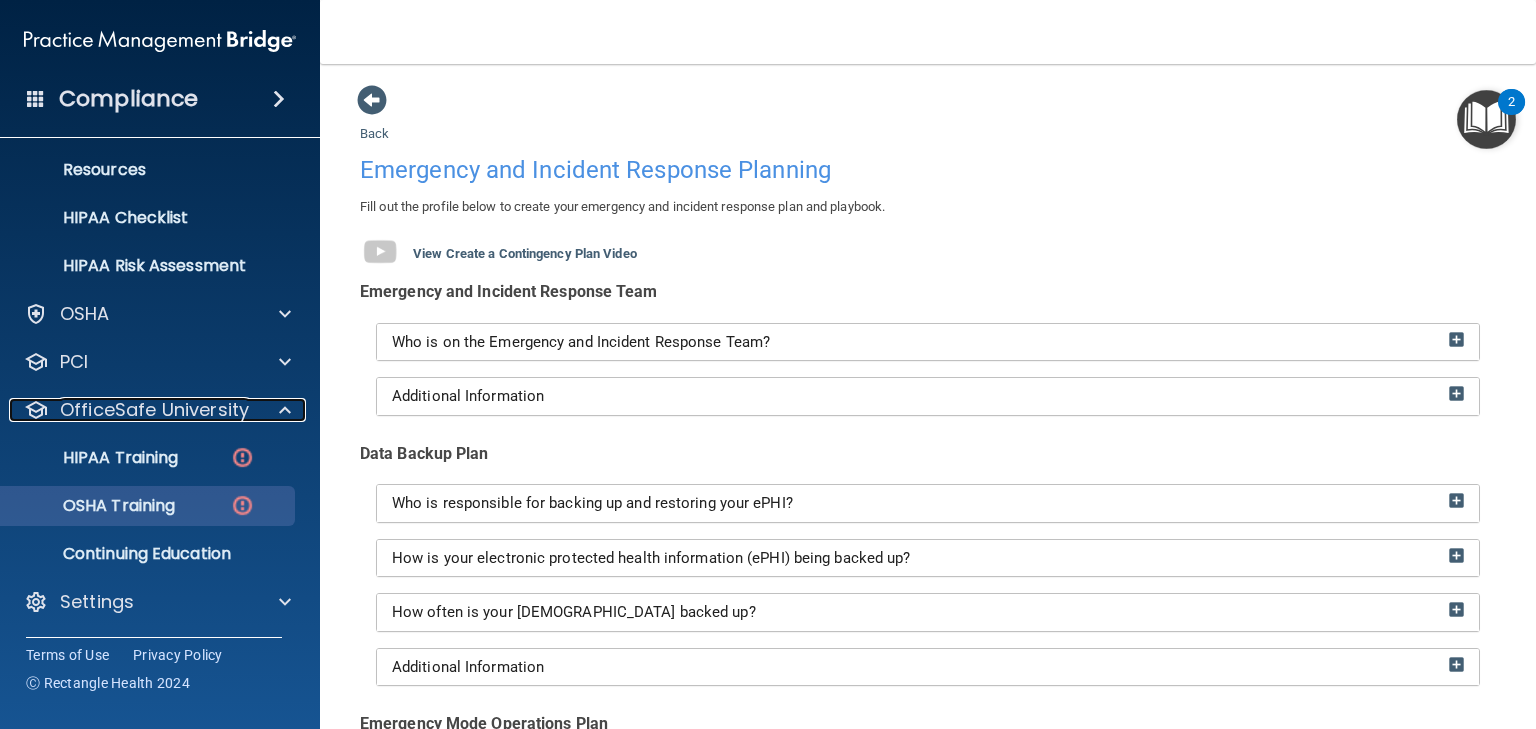 scroll, scrollTop: 244, scrollLeft: 0, axis: vertical 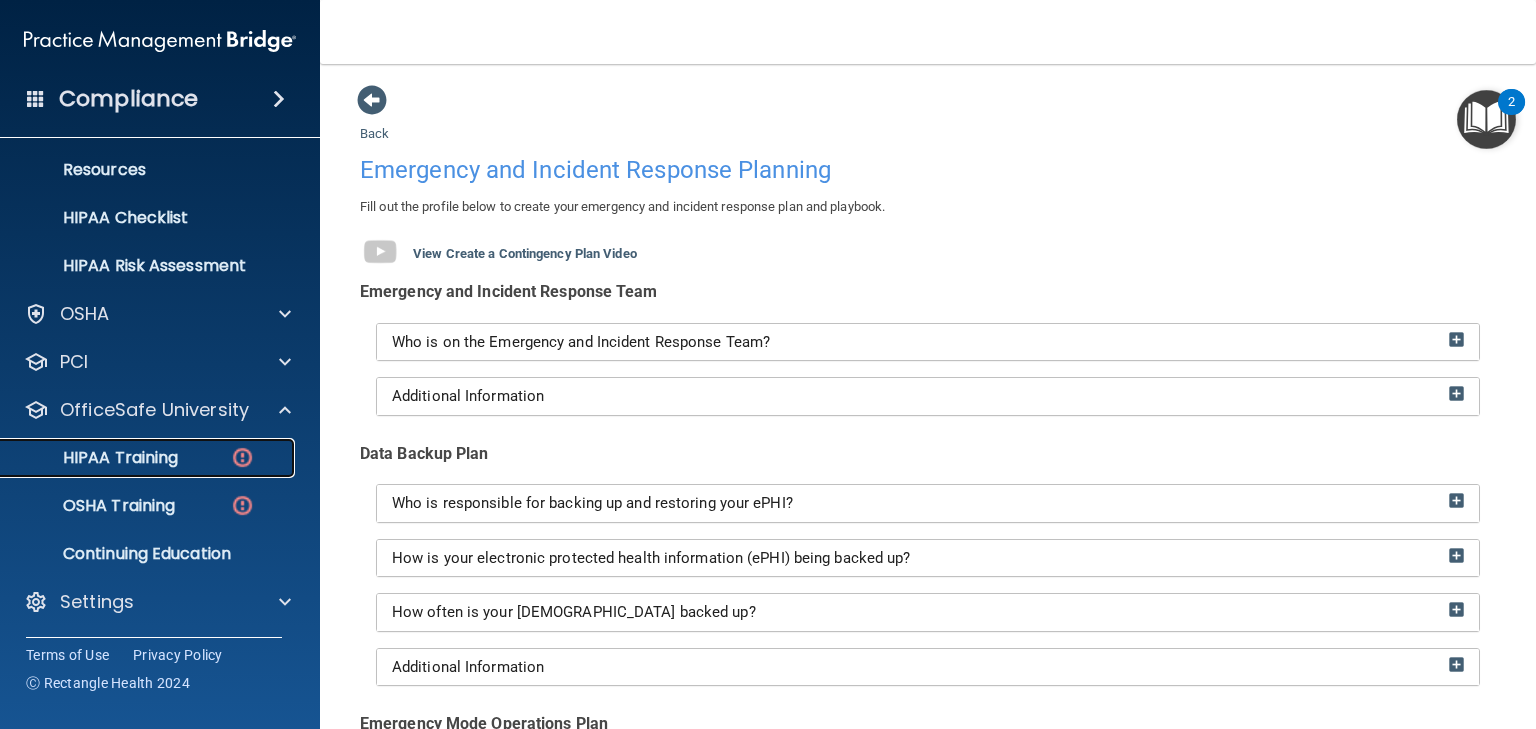 click on "HIPAA Training" at bounding box center (95, 458) 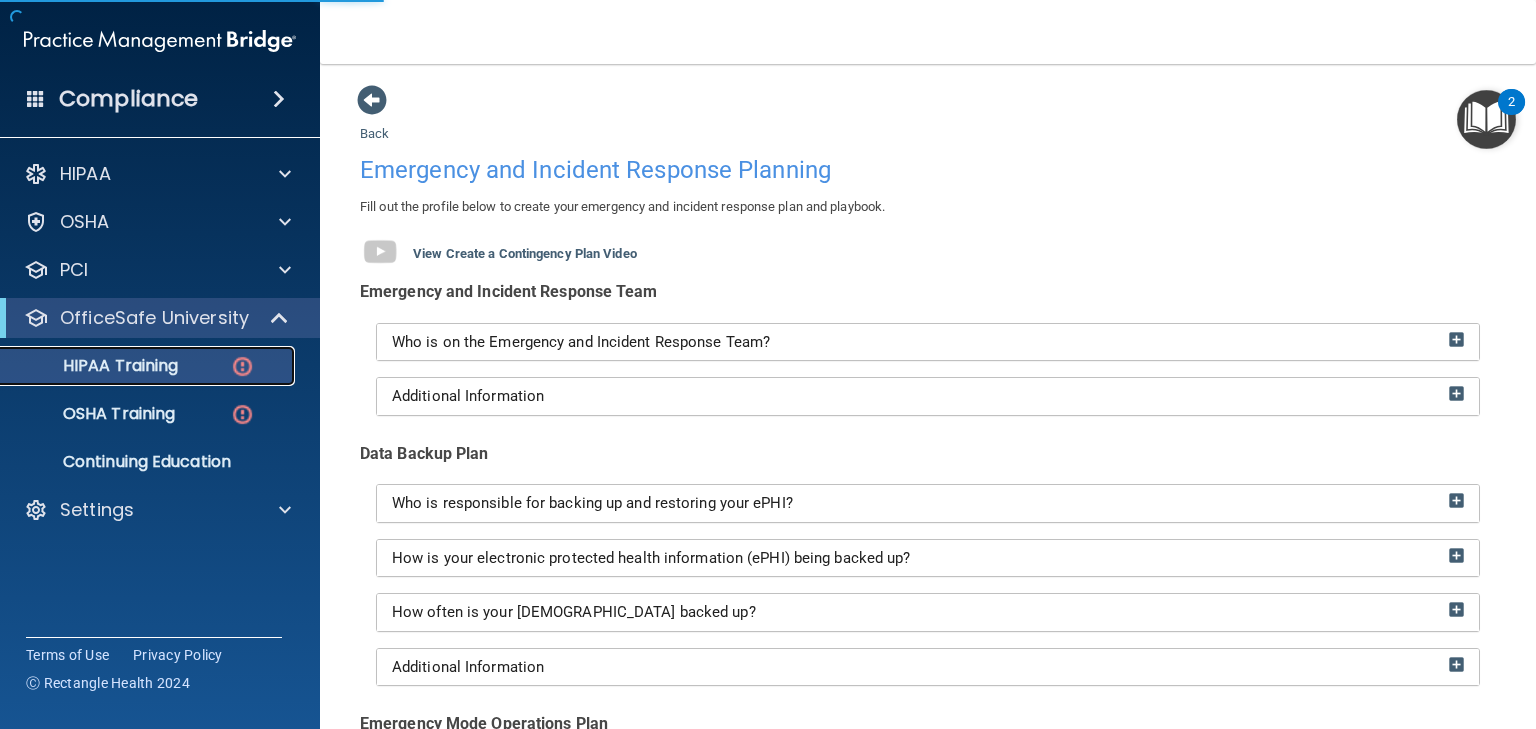 scroll, scrollTop: 0, scrollLeft: 0, axis: both 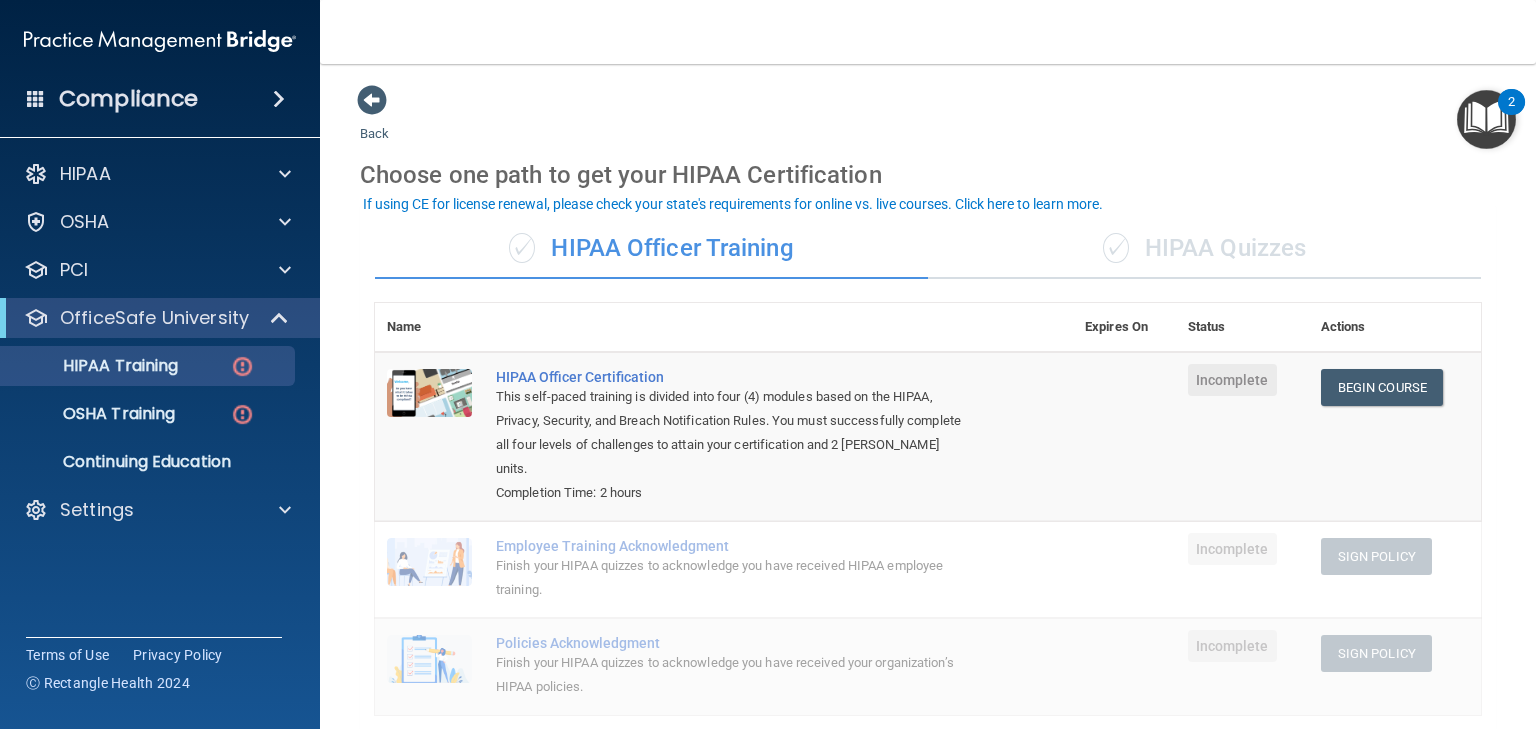 click on "✓   HIPAA Quizzes" at bounding box center (1204, 249) 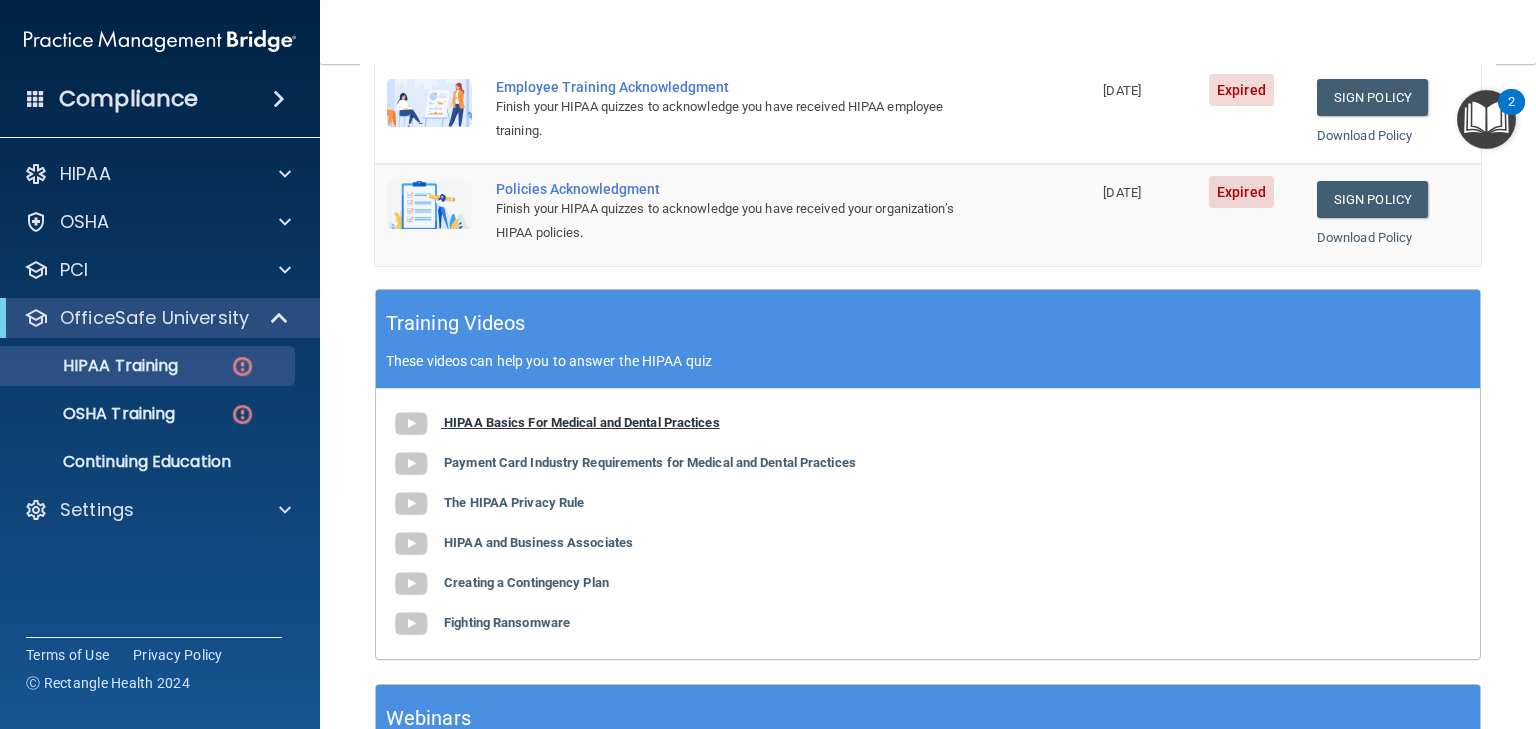 scroll, scrollTop: 720, scrollLeft: 0, axis: vertical 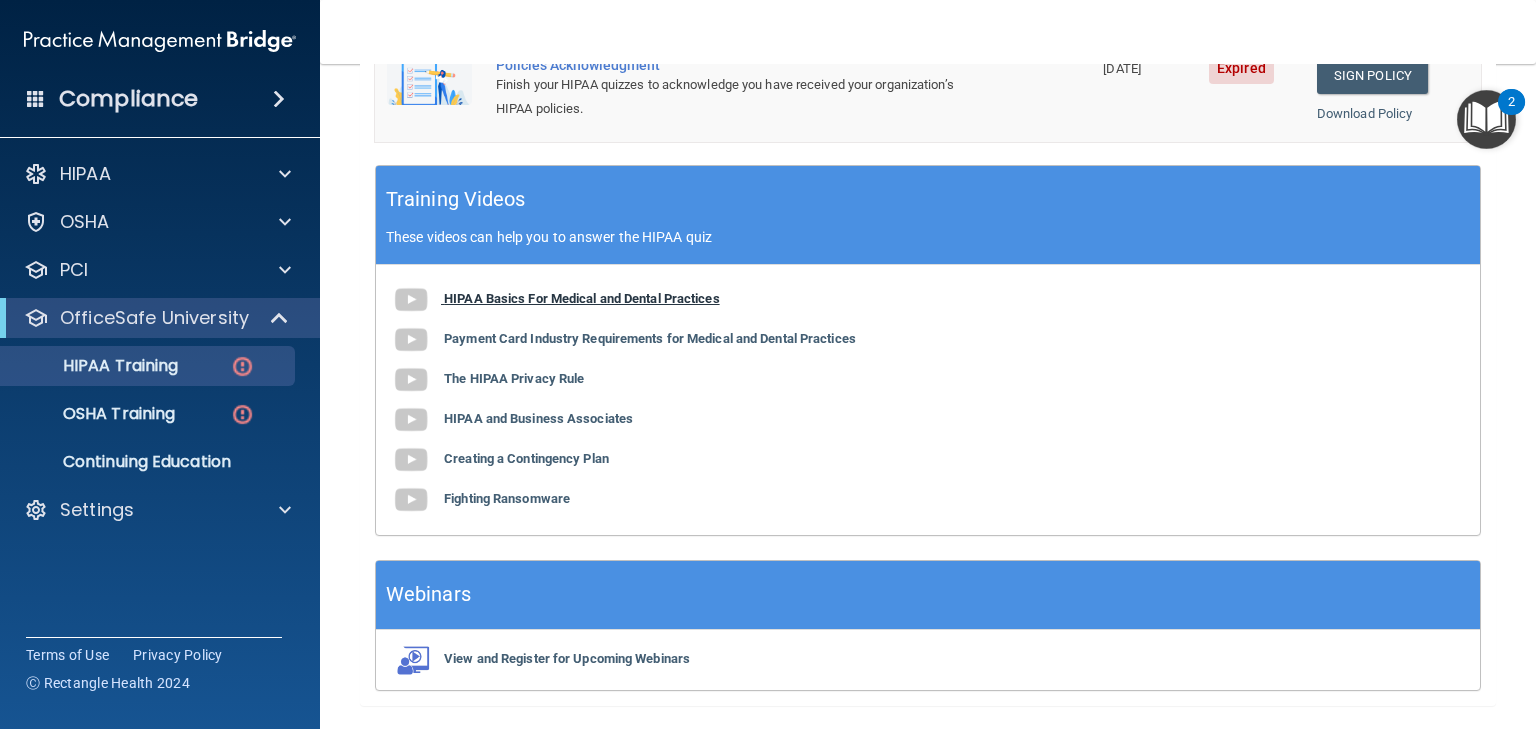 click on "HIPAA Basics For Medical and Dental Practices" at bounding box center [582, 298] 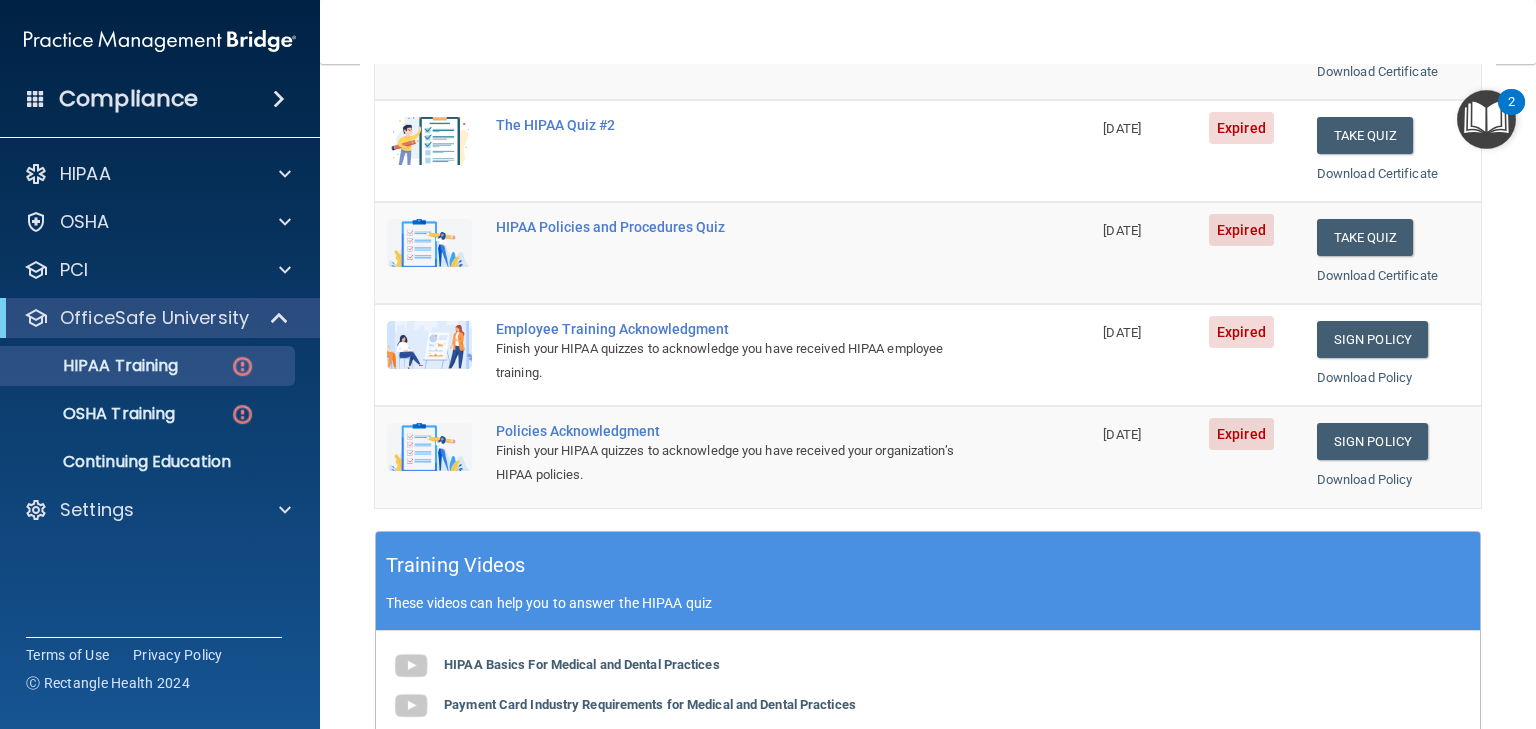 scroll, scrollTop: 240, scrollLeft: 0, axis: vertical 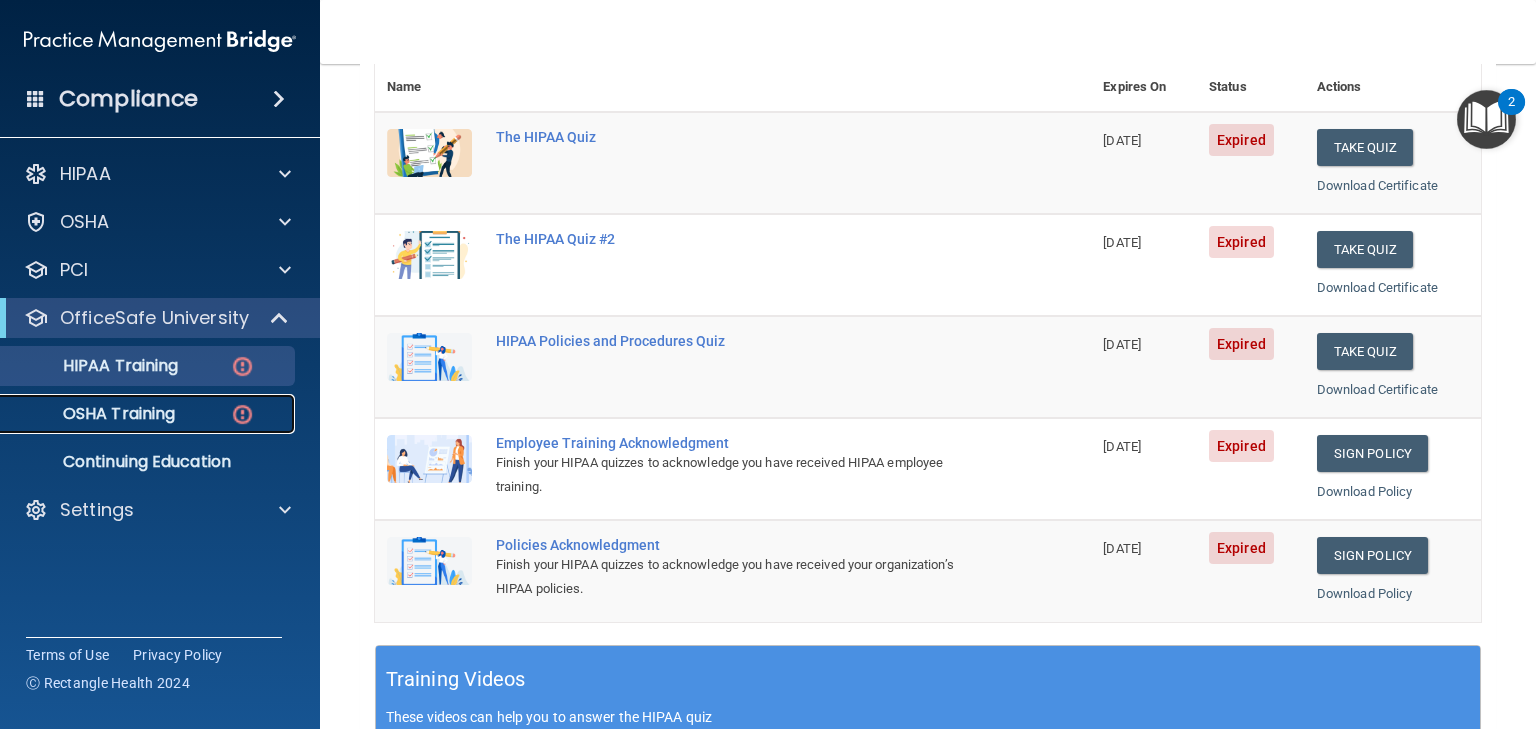 click on "OSHA Training" at bounding box center (94, 414) 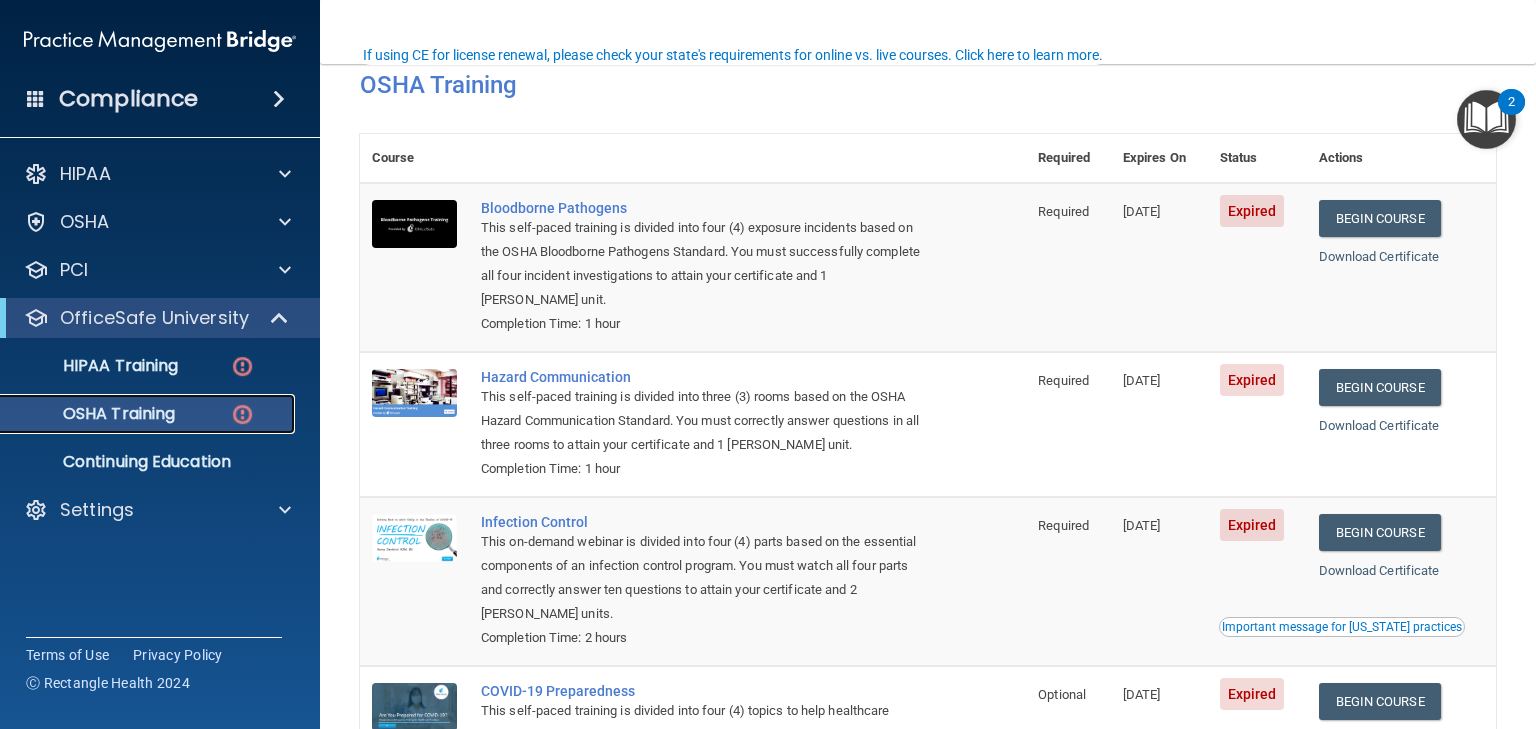 scroll, scrollTop: 160, scrollLeft: 0, axis: vertical 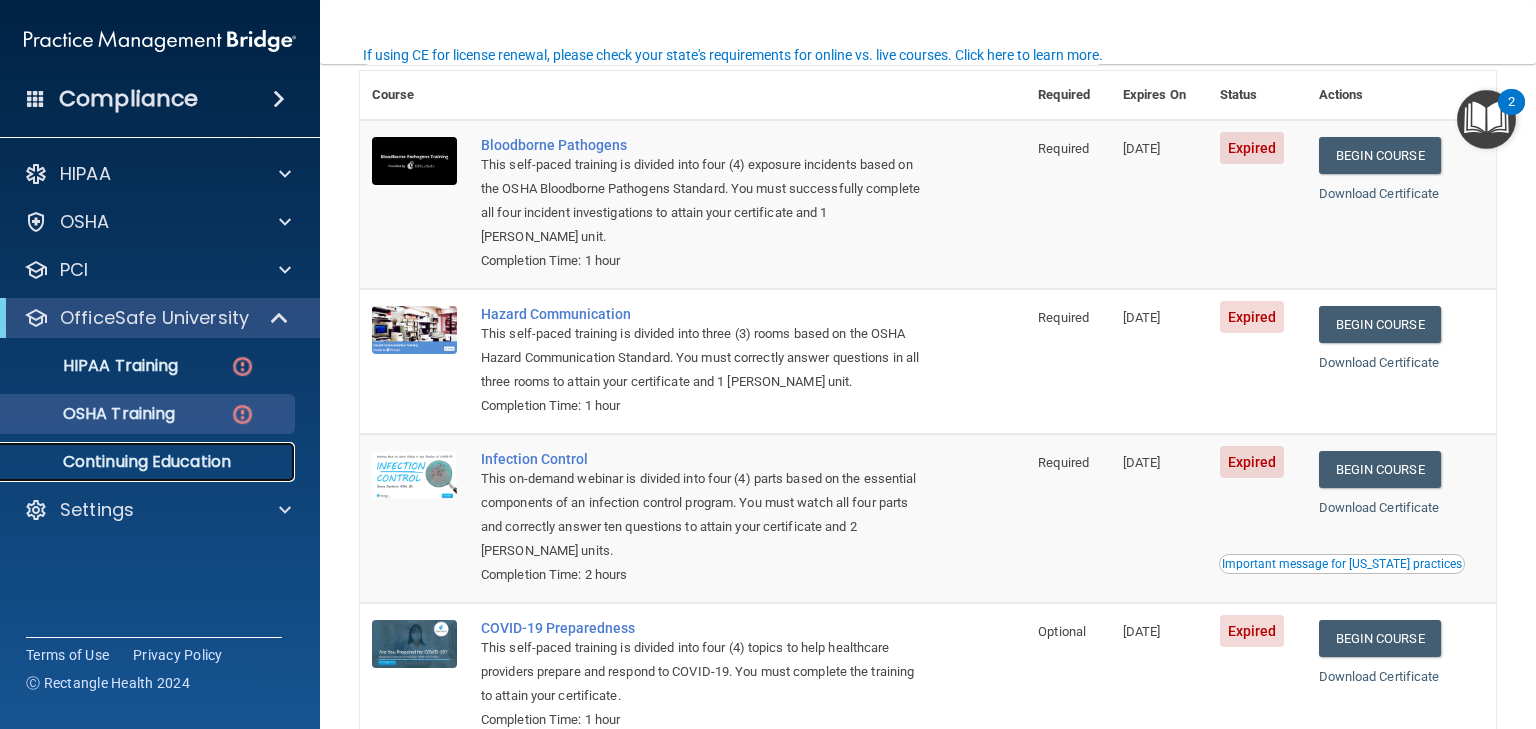 click on "Continuing Education" at bounding box center (149, 462) 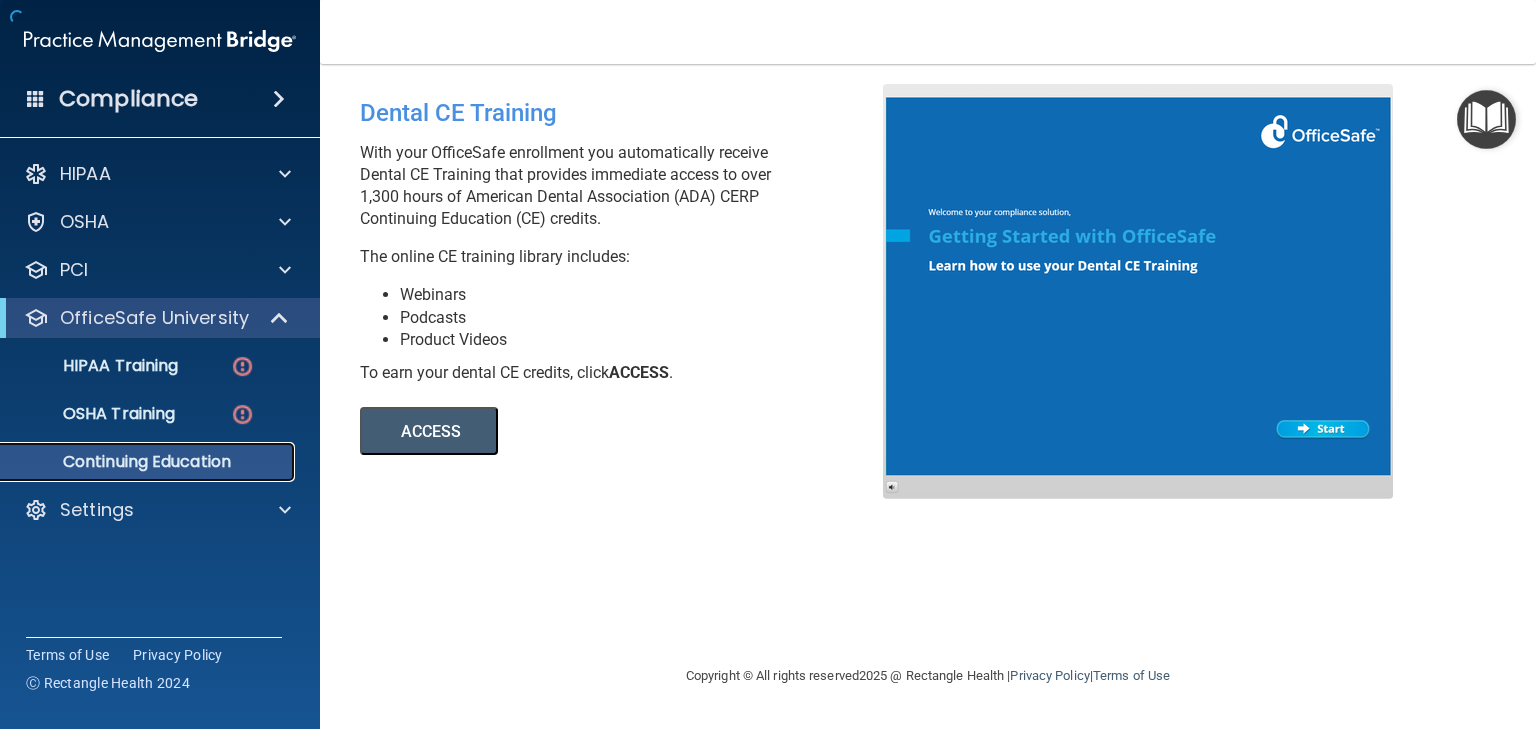 scroll, scrollTop: 0, scrollLeft: 0, axis: both 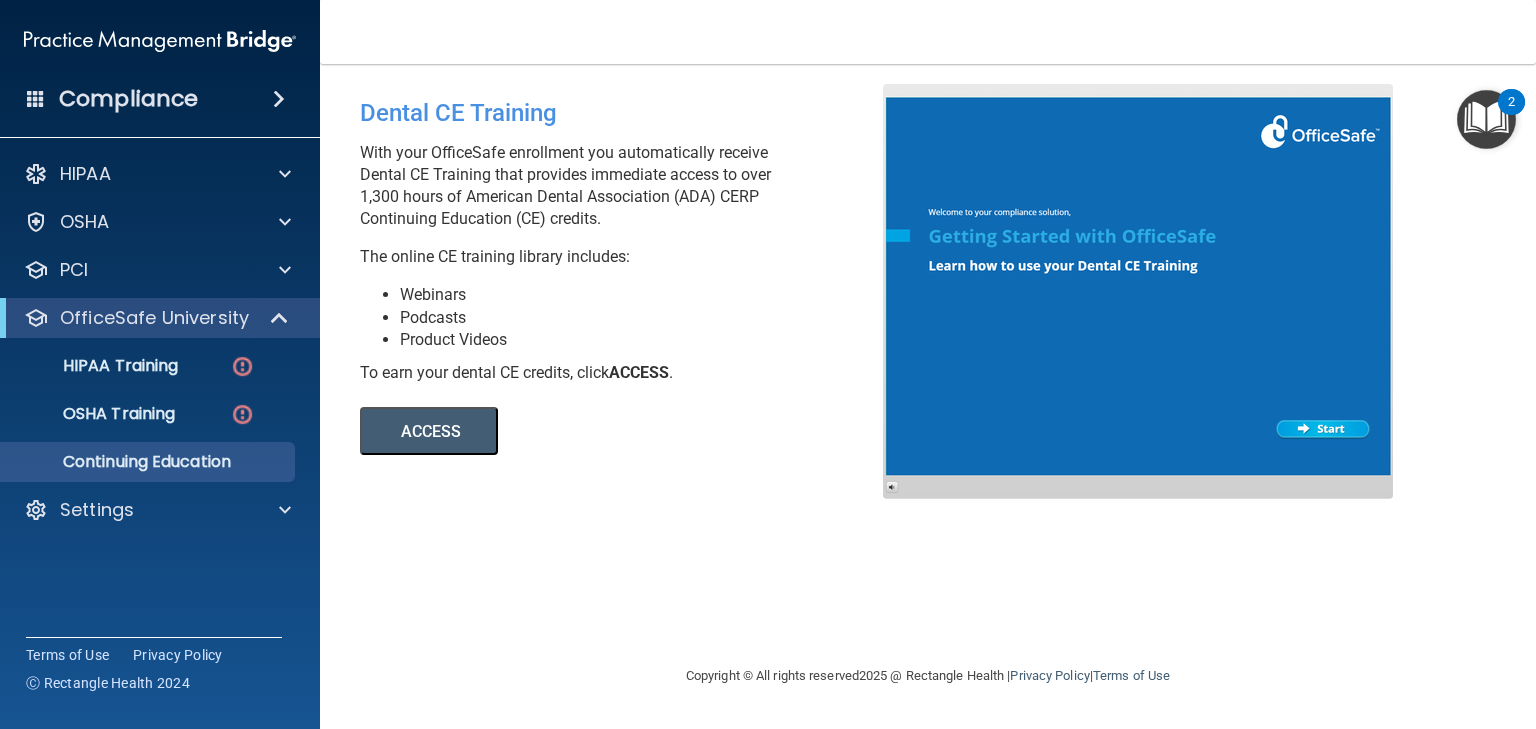click on "ACCESS" at bounding box center (429, 431) 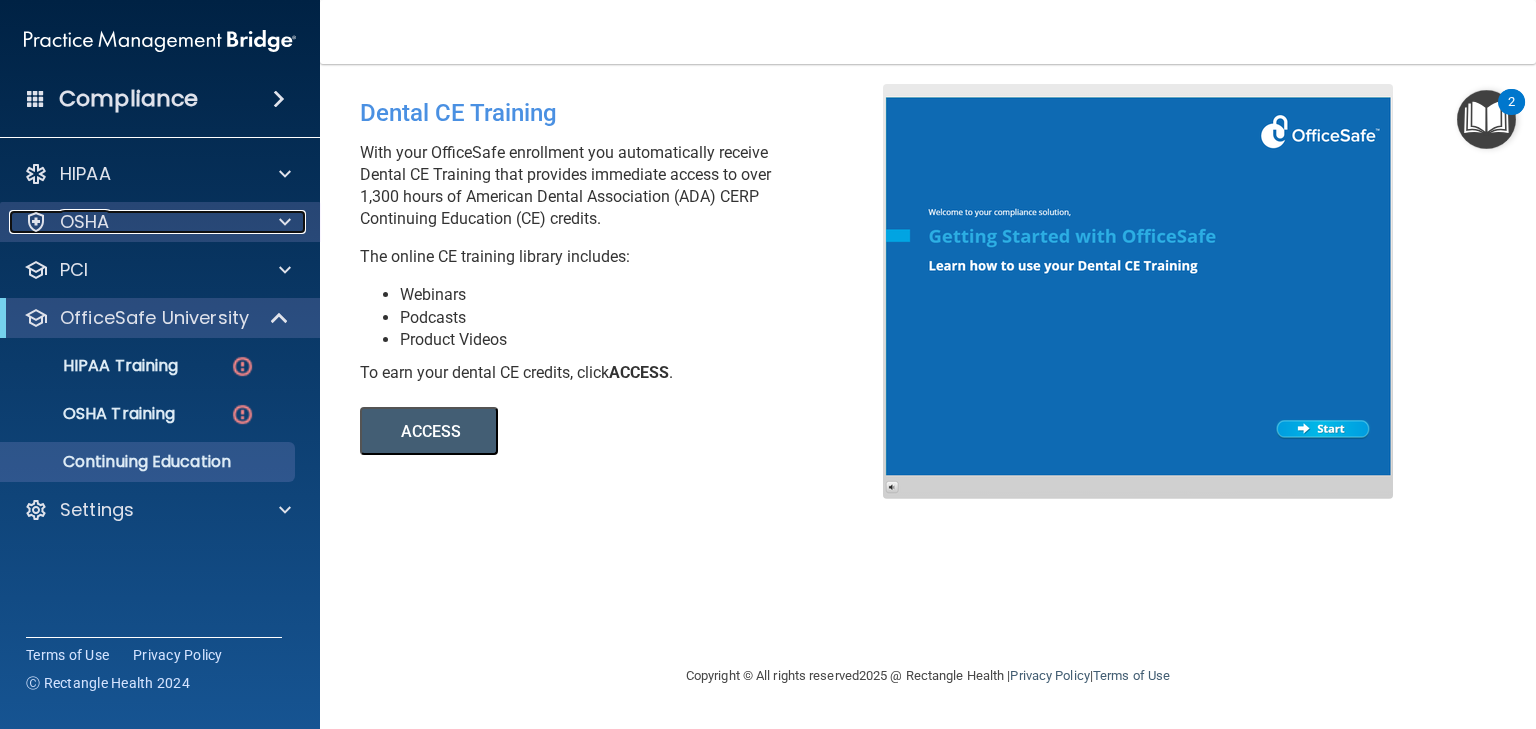 click on "OSHA" at bounding box center [85, 222] 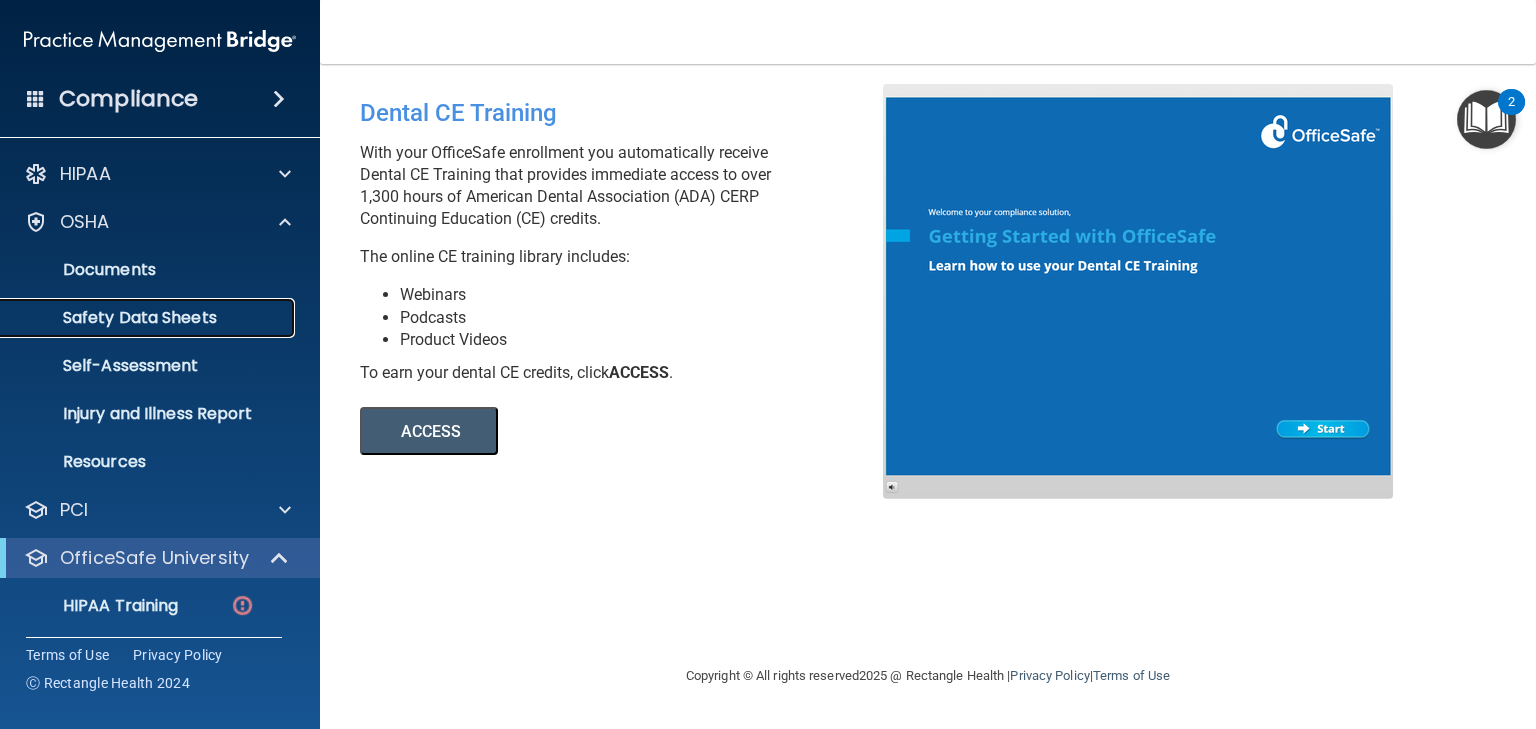 click on "Safety Data Sheets" at bounding box center [149, 318] 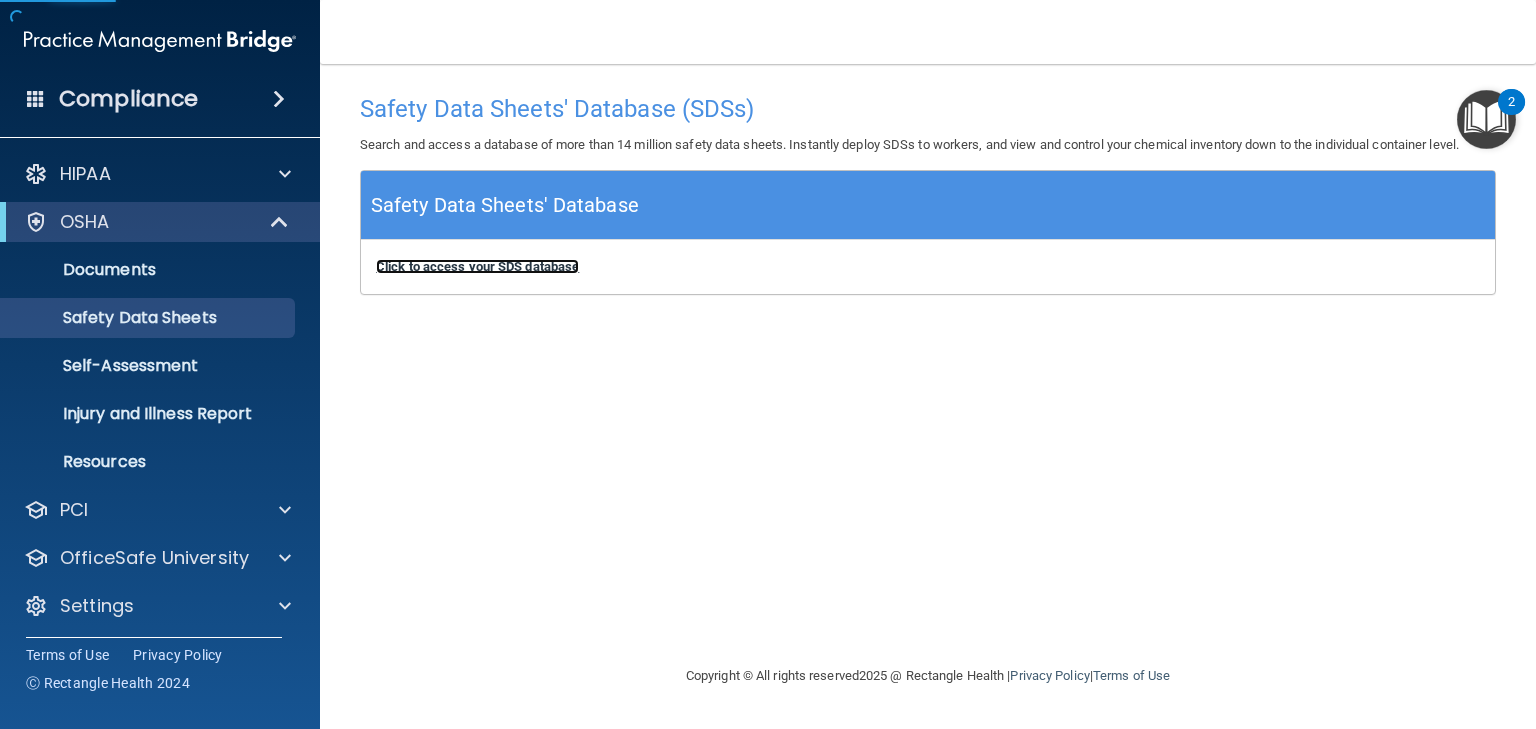 click on "Click to access your SDS database" at bounding box center [477, 266] 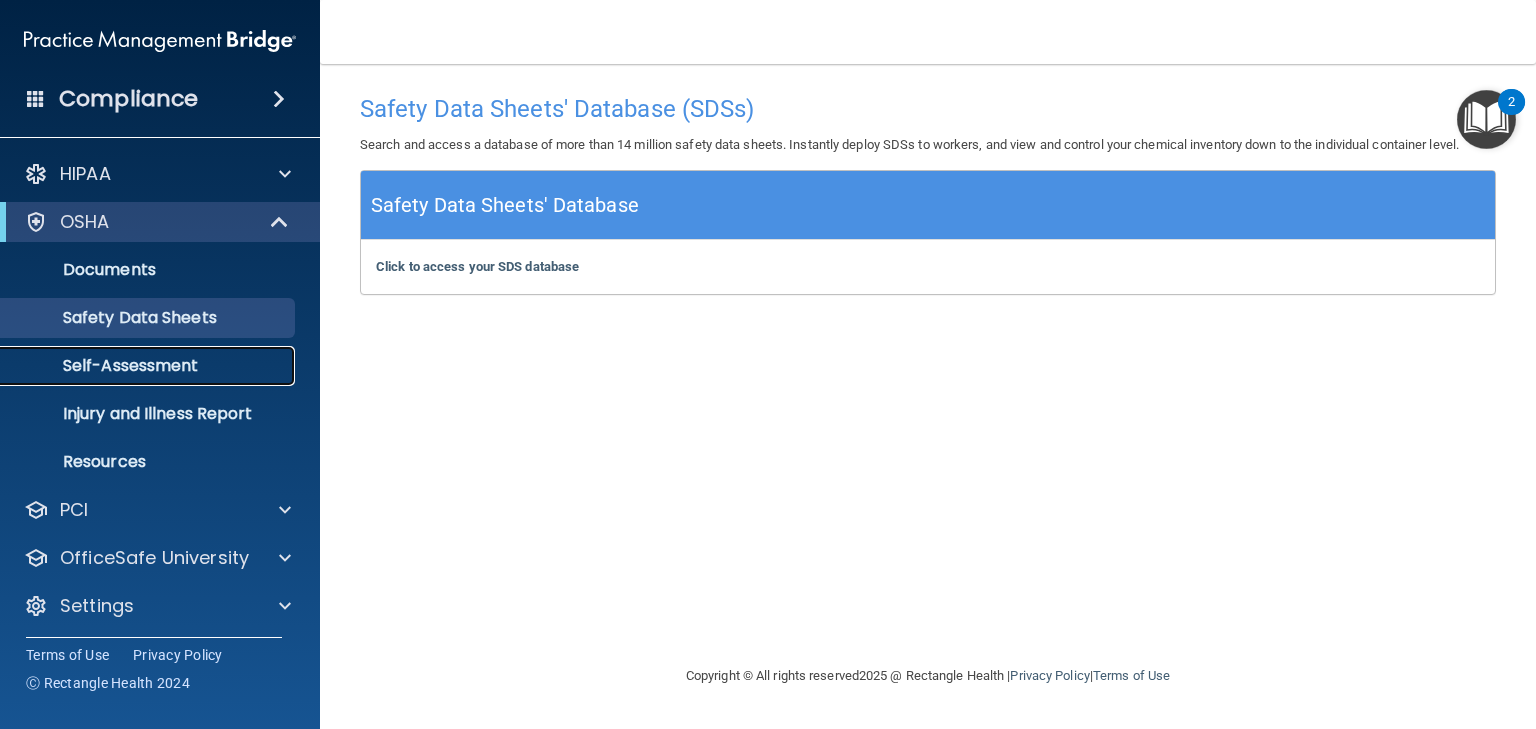click on "Self-Assessment" at bounding box center [149, 366] 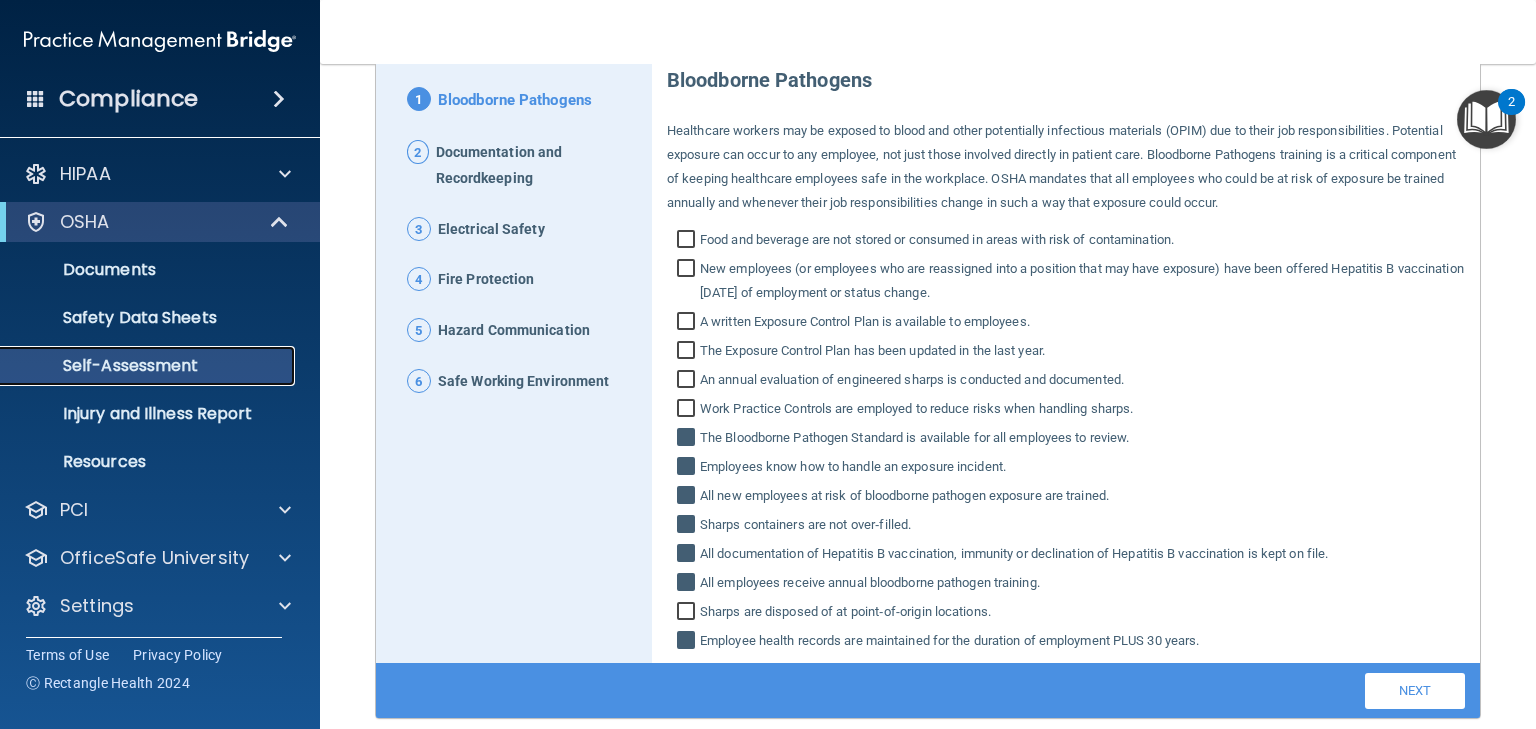 scroll, scrollTop: 240, scrollLeft: 0, axis: vertical 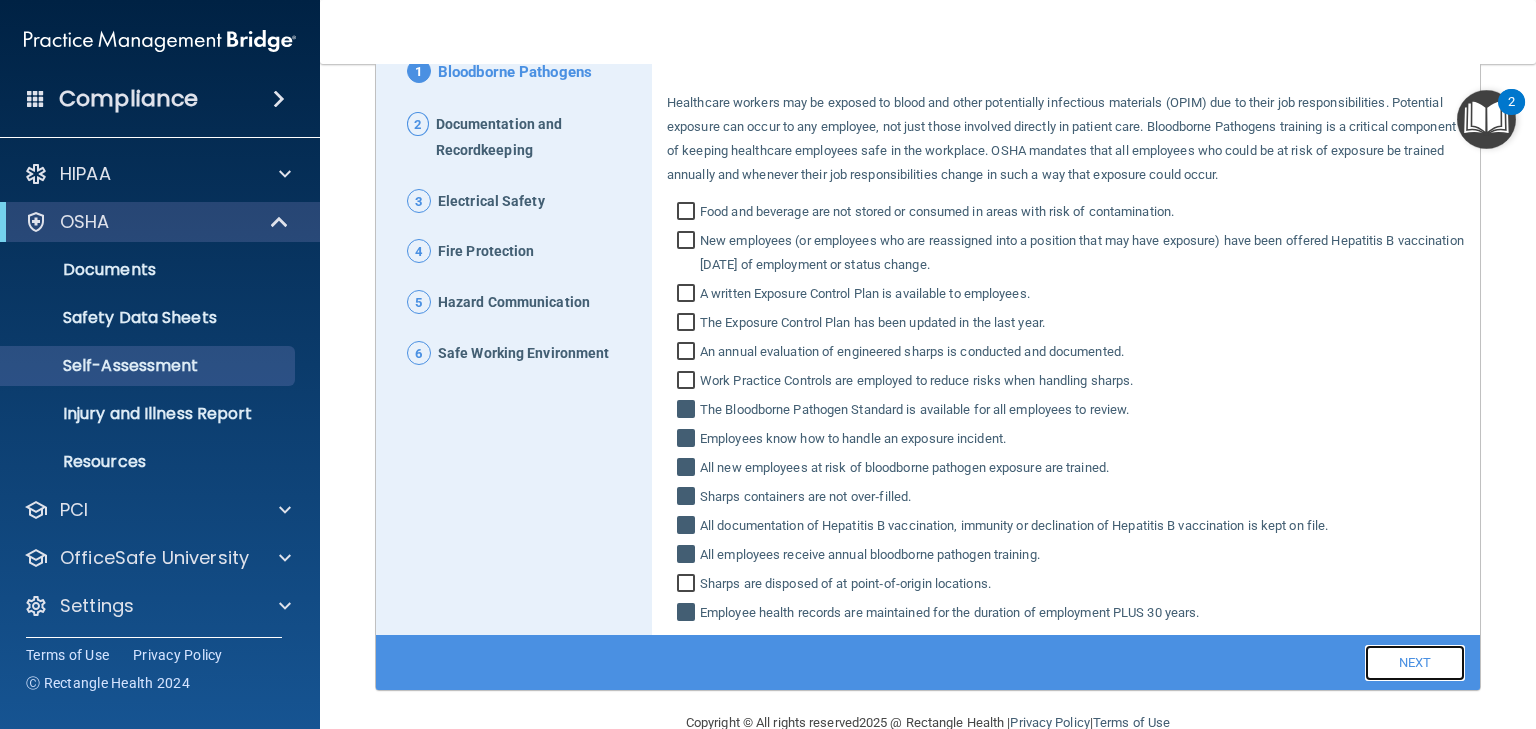click on "Next" at bounding box center (1415, 663) 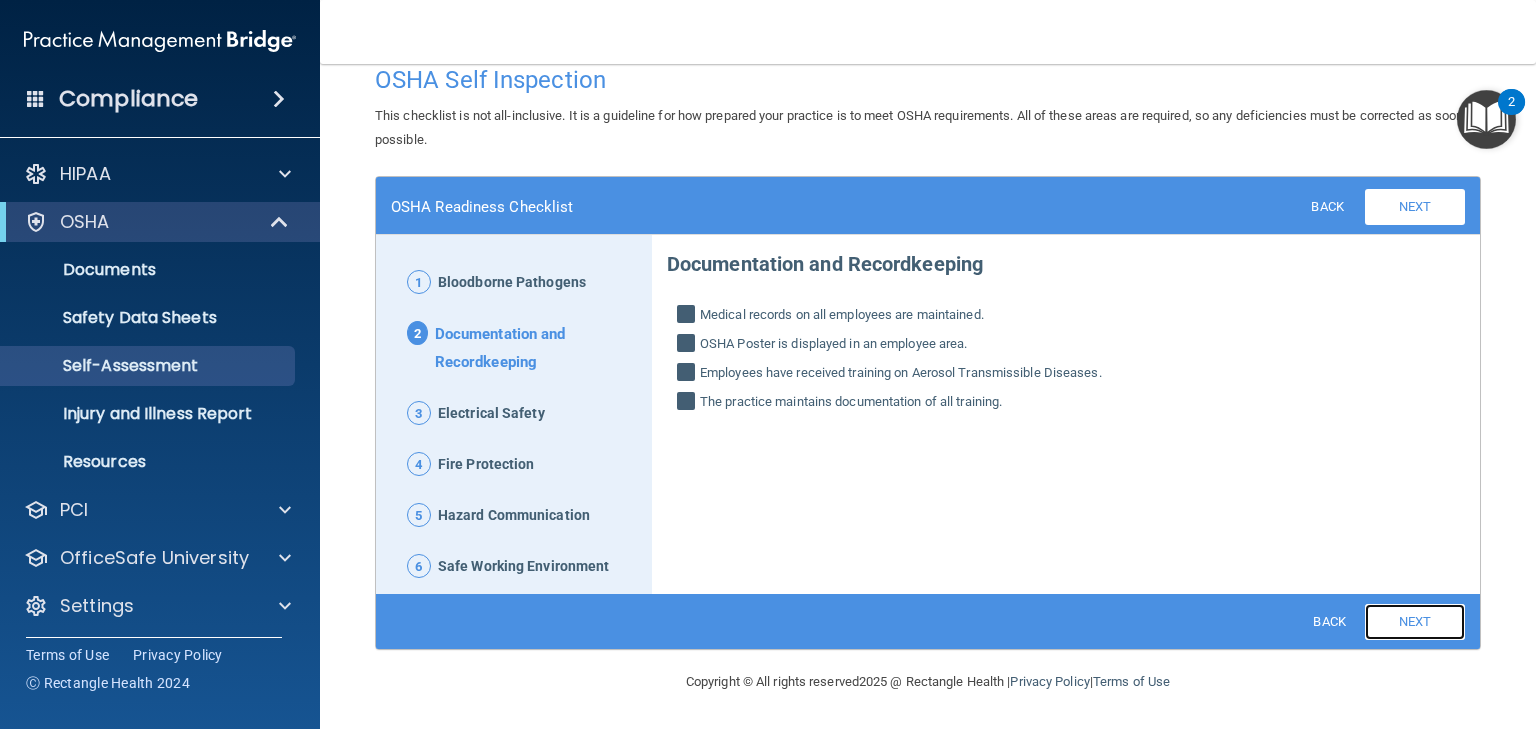 click on "Next" at bounding box center [1415, 622] 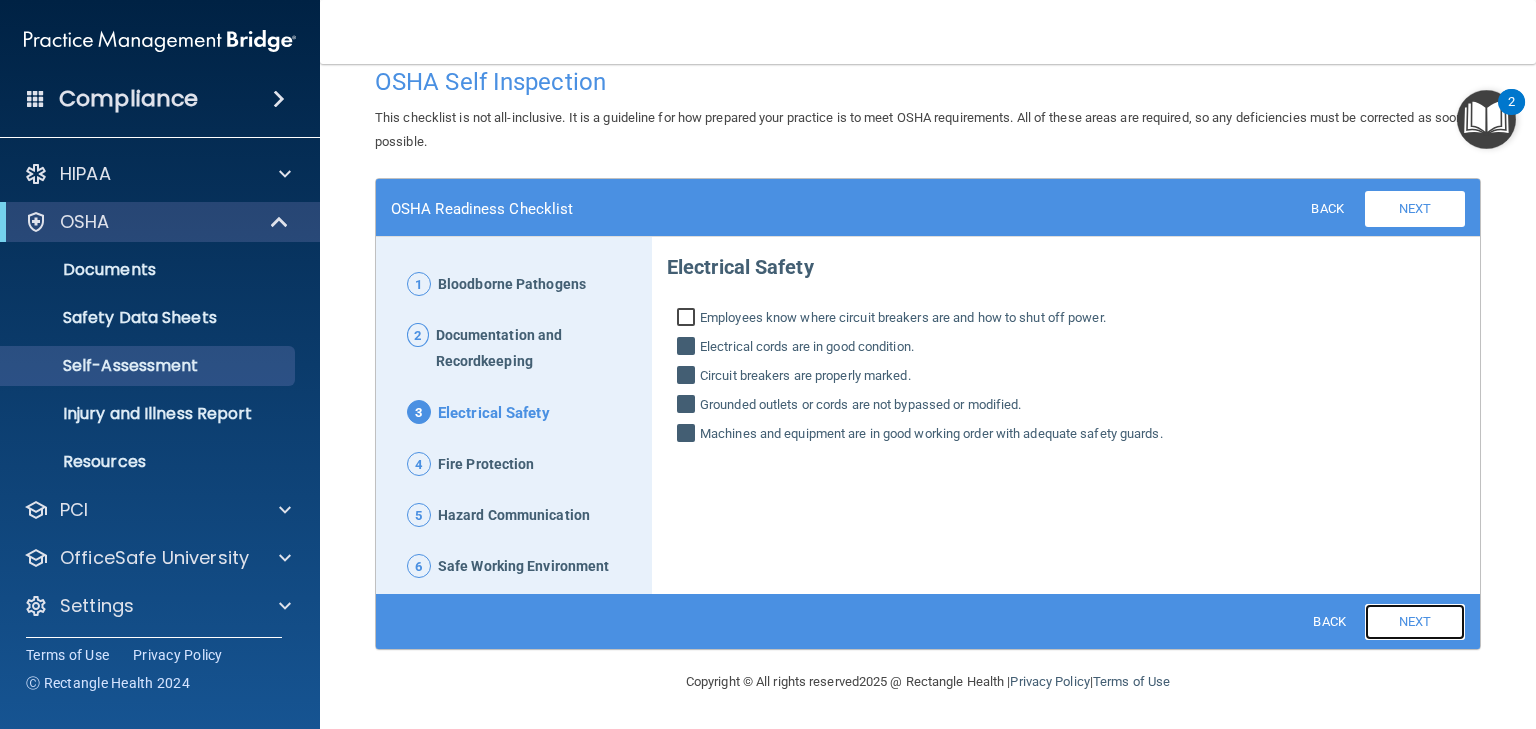 click on "Next" at bounding box center (1415, 622) 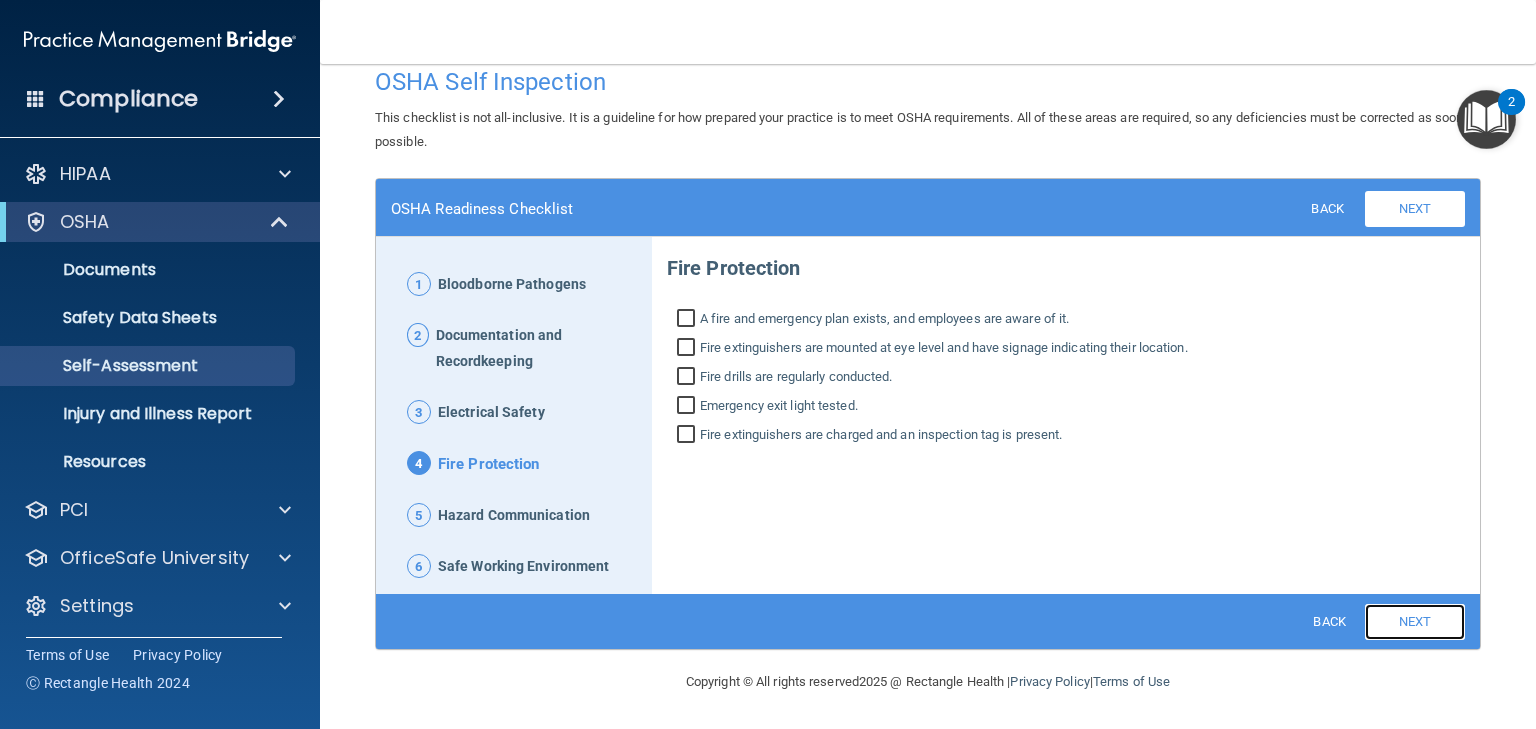 click on "Next" at bounding box center [1415, 622] 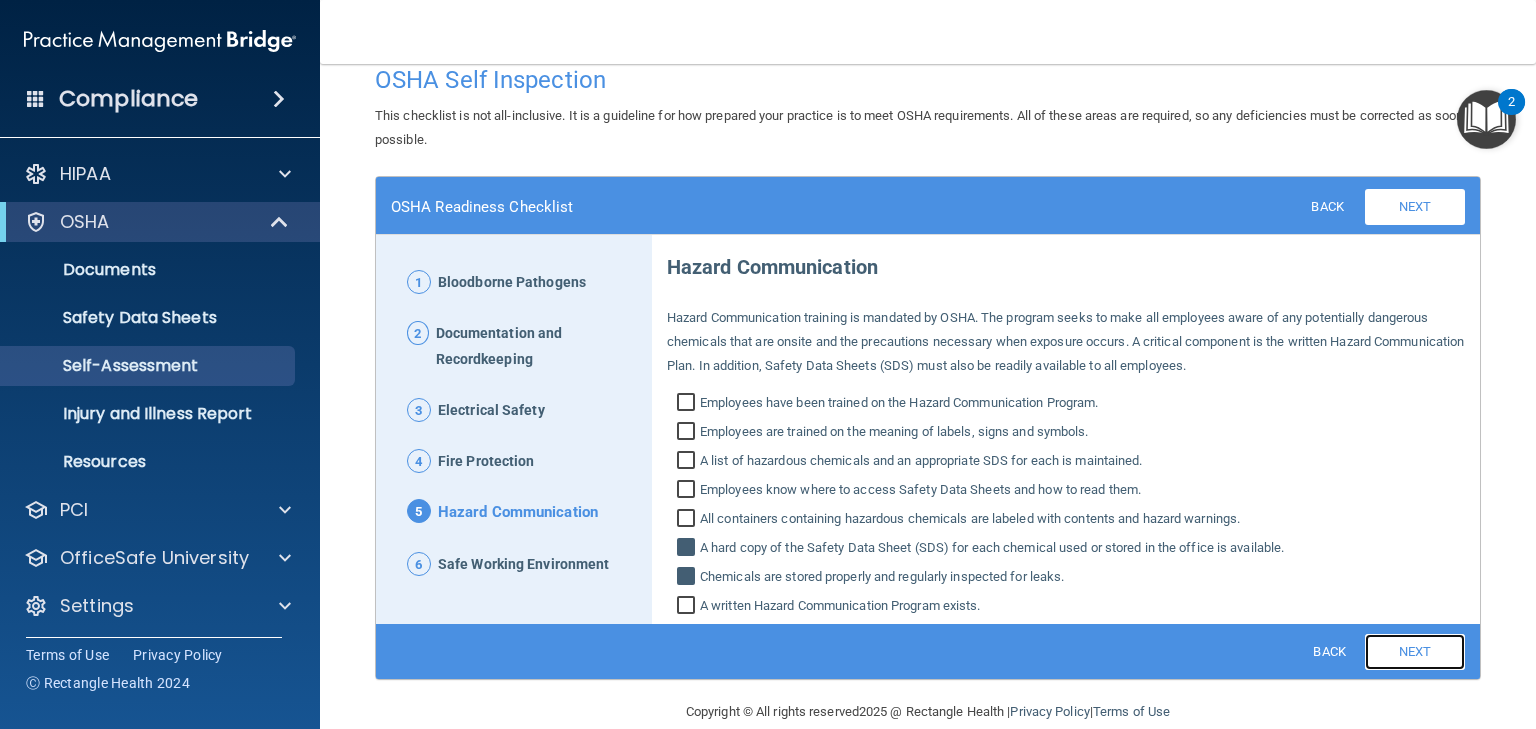 click on "Next" at bounding box center (1415, 652) 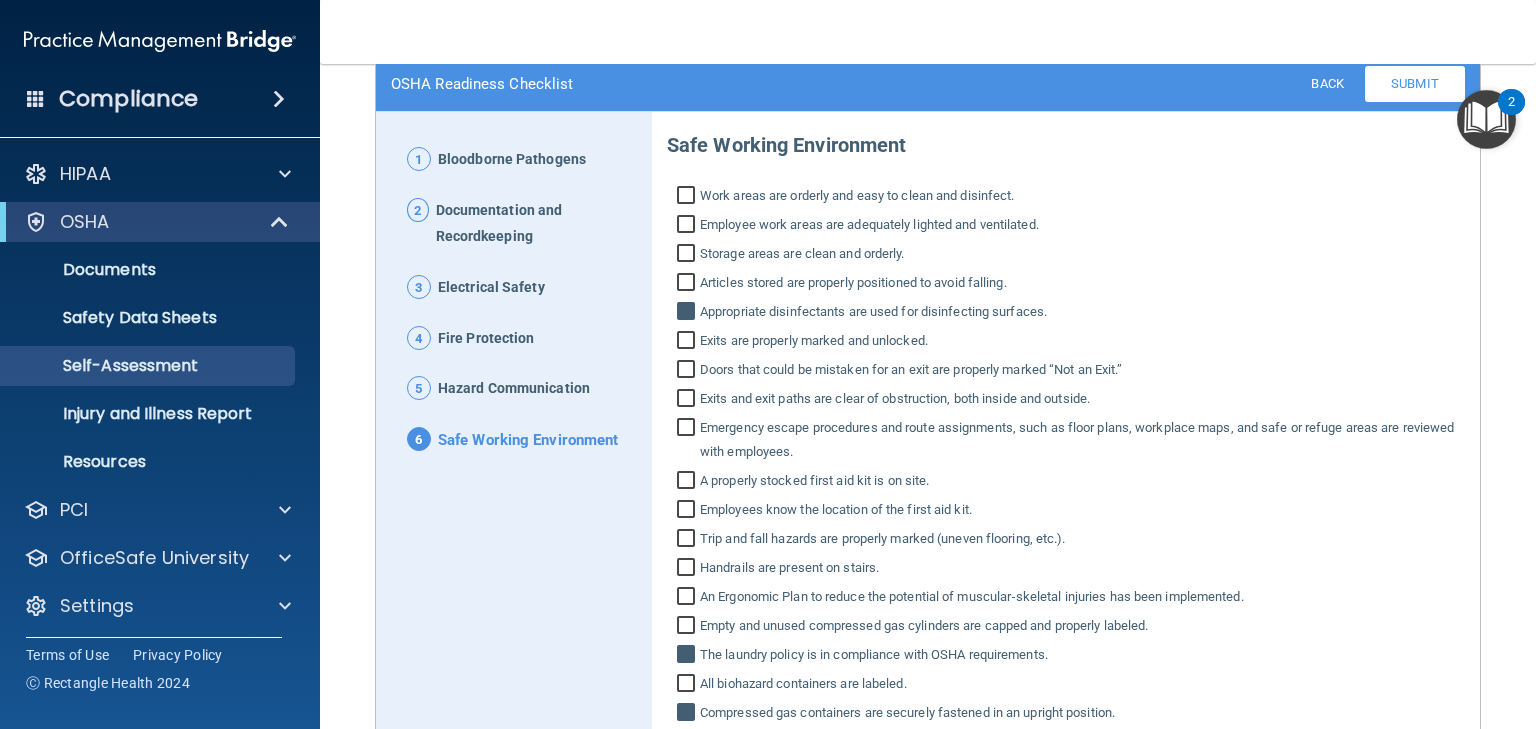 scroll, scrollTop: 404, scrollLeft: 0, axis: vertical 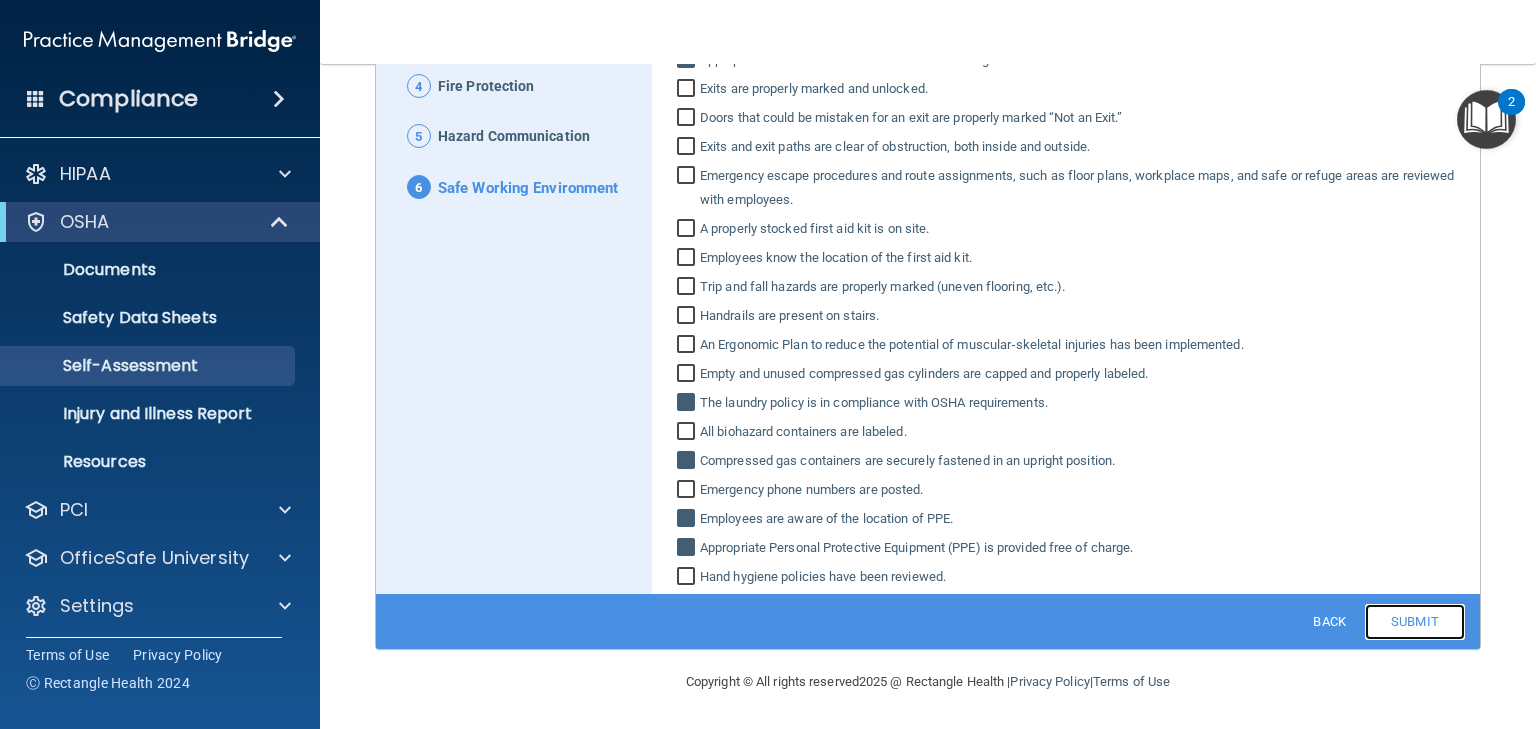click on "Submit" at bounding box center [1415, 622] 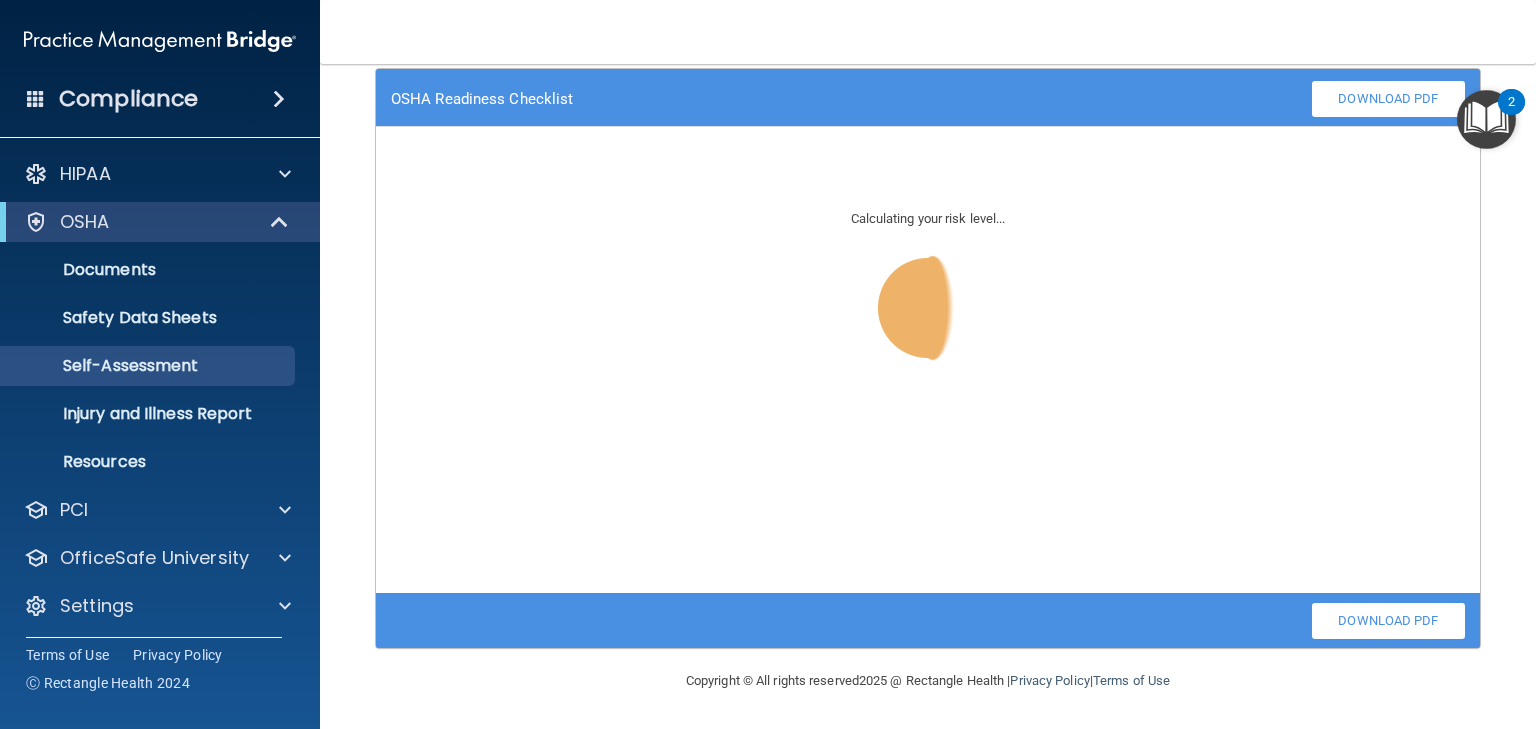 scroll, scrollTop: 136, scrollLeft: 0, axis: vertical 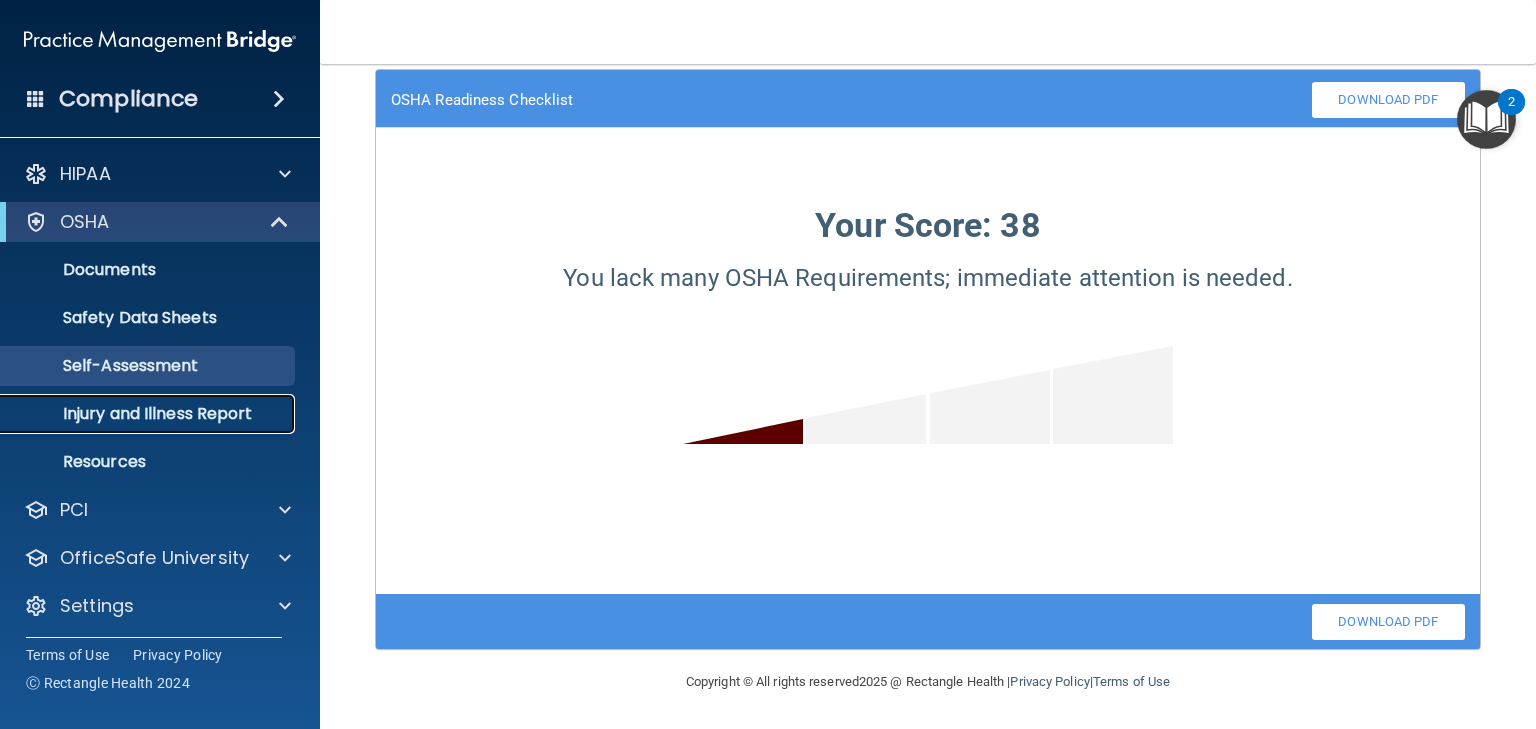 click on "Injury and Illness Report" at bounding box center [149, 414] 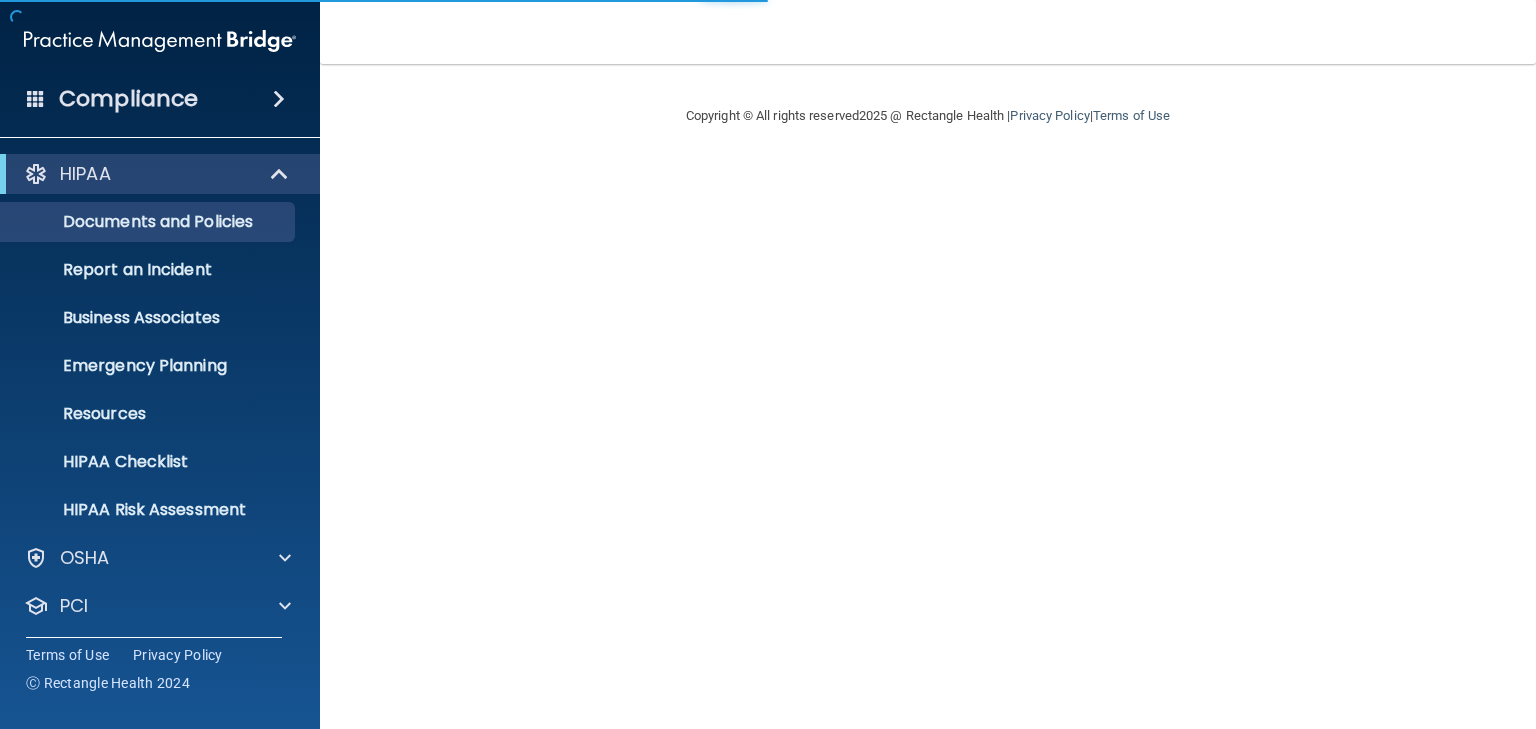 scroll, scrollTop: 0, scrollLeft: 0, axis: both 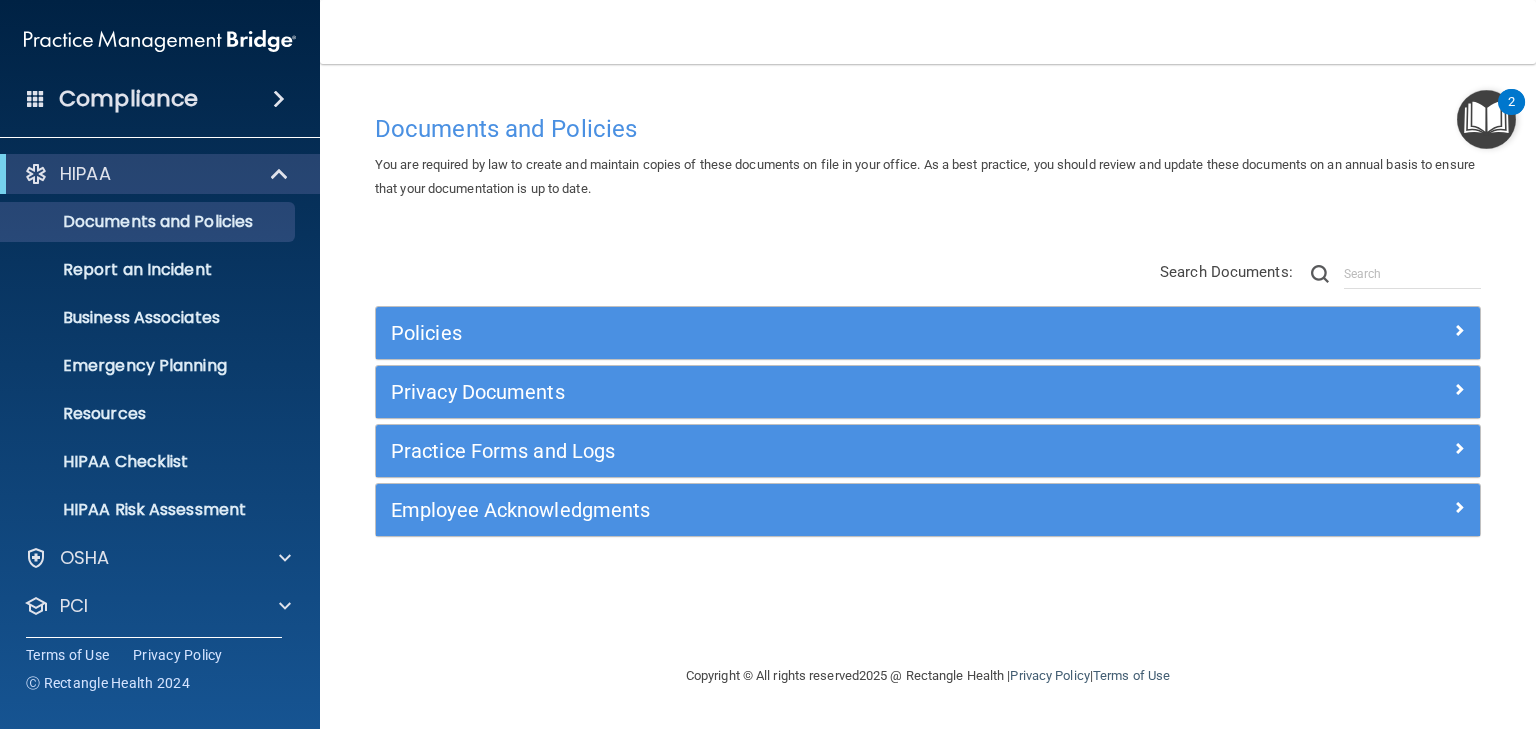 click at bounding box center (279, 99) 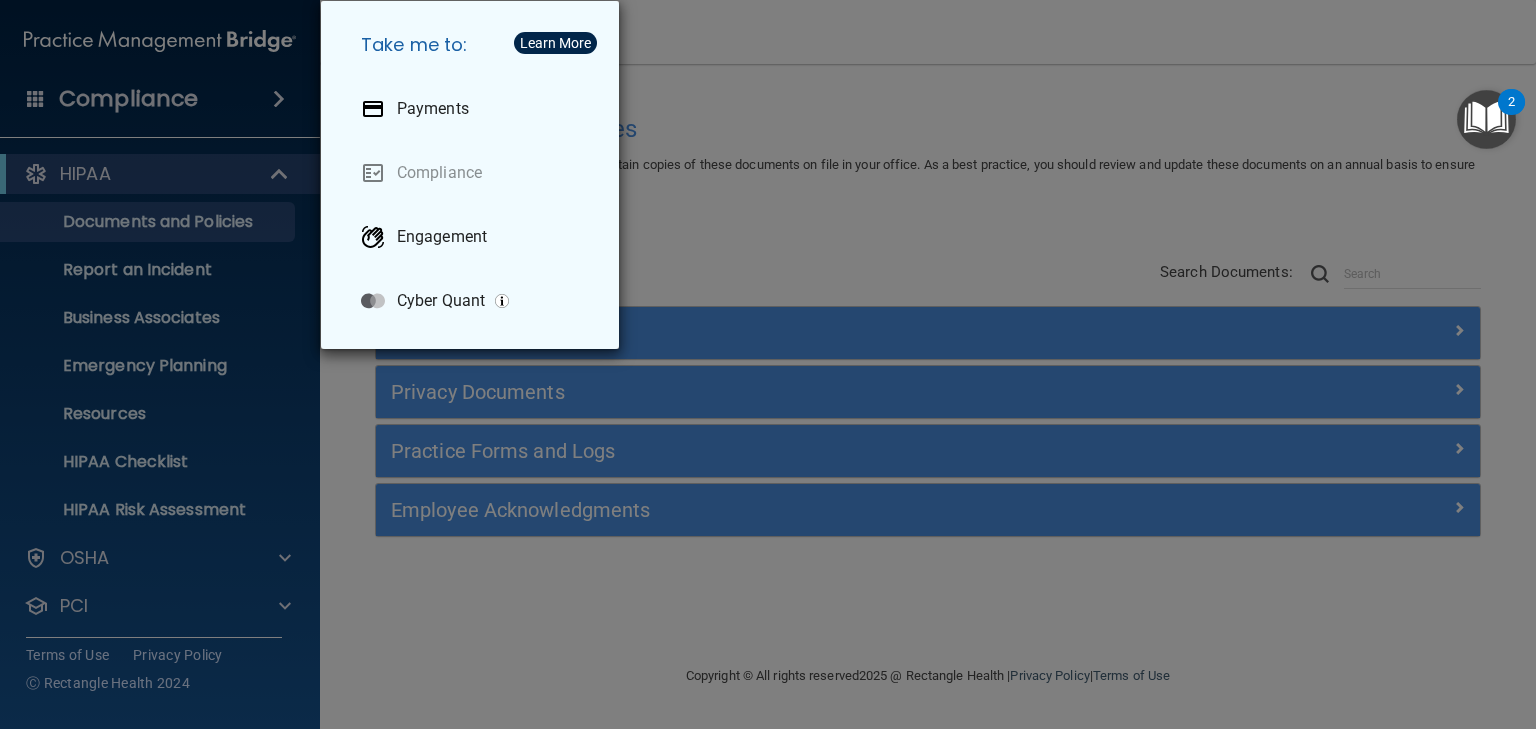 click on "Take me to:             Payments                   Compliance                     Engagement                     Cyber Quant" at bounding box center [768, 364] 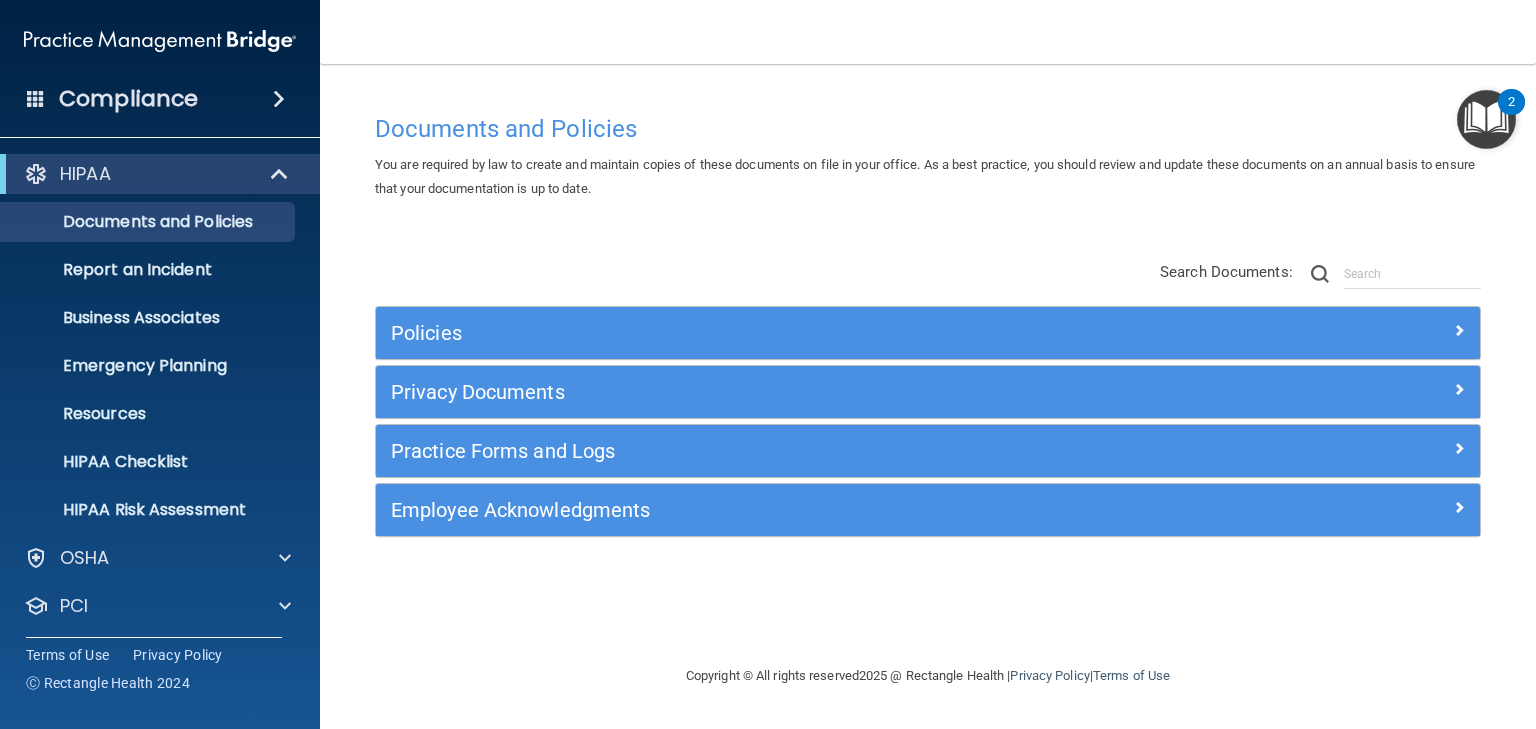 click at bounding box center [279, 99] 